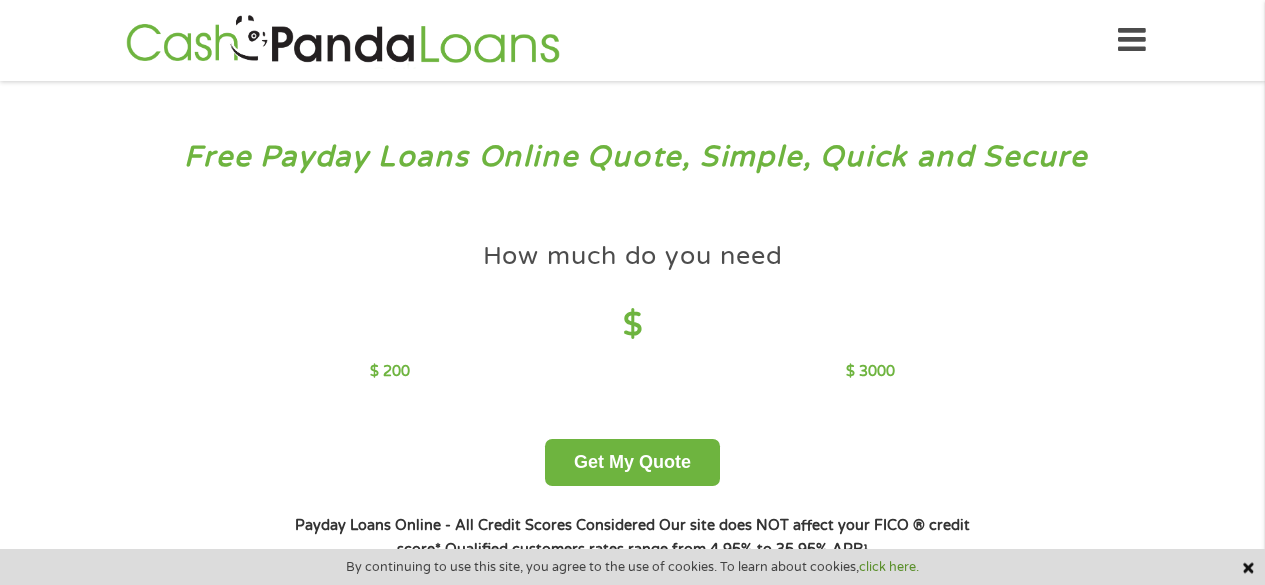 scroll, scrollTop: 0, scrollLeft: 0, axis: both 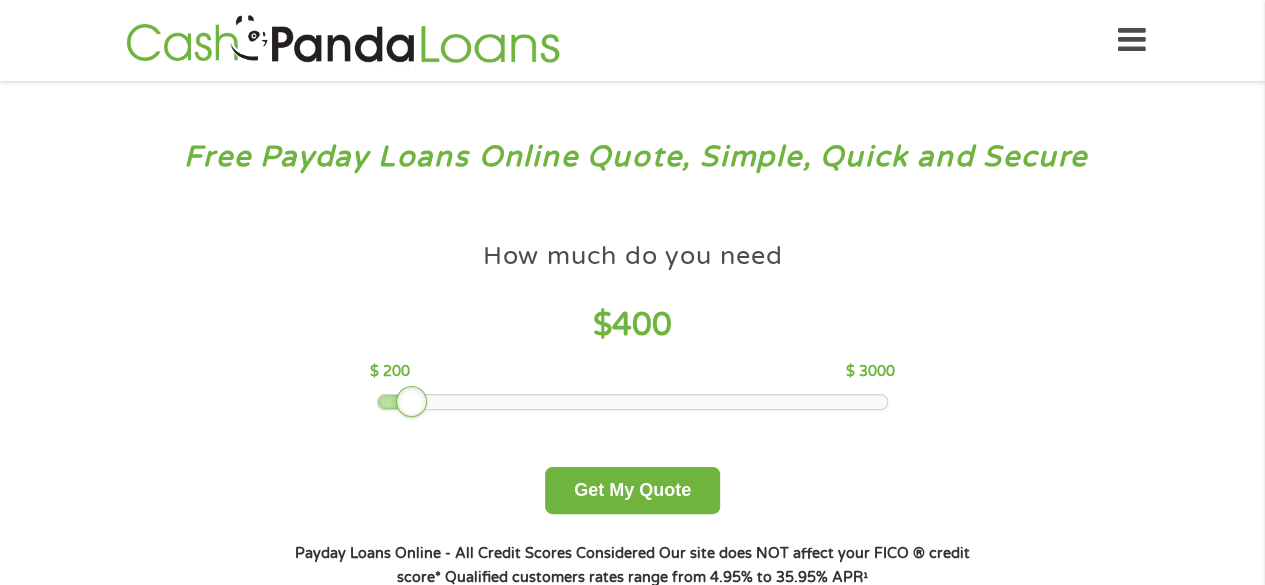 drag, startPoint x: 511, startPoint y: 406, endPoint x: 404, endPoint y: 419, distance: 107.78683 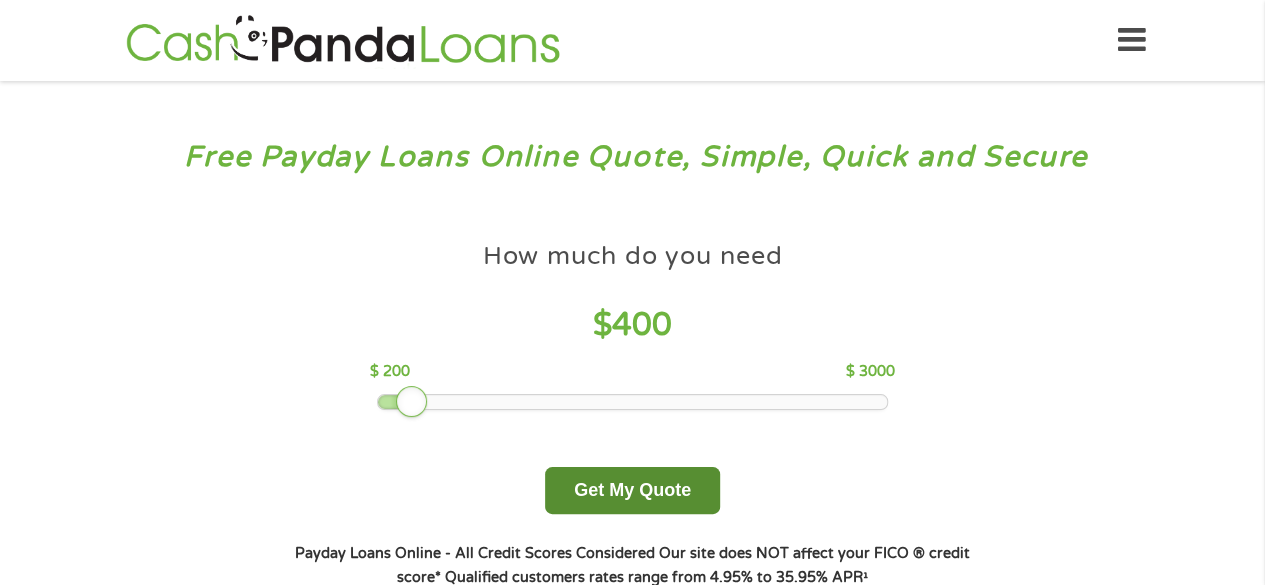click on "Get My Quote" at bounding box center [632, 490] 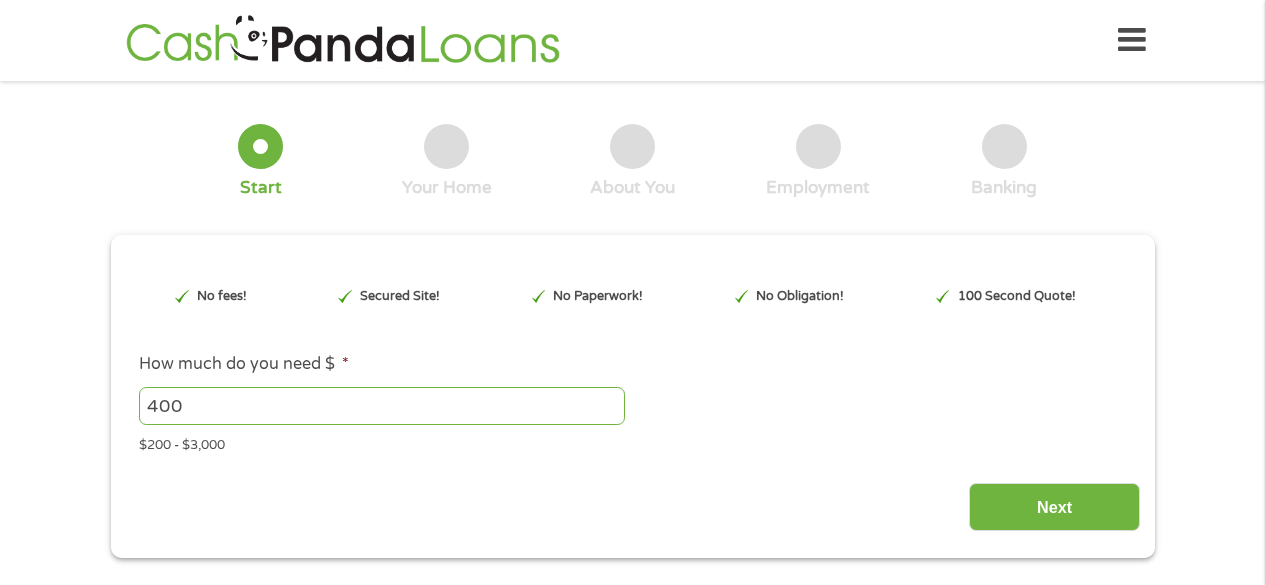 scroll, scrollTop: 0, scrollLeft: 0, axis: both 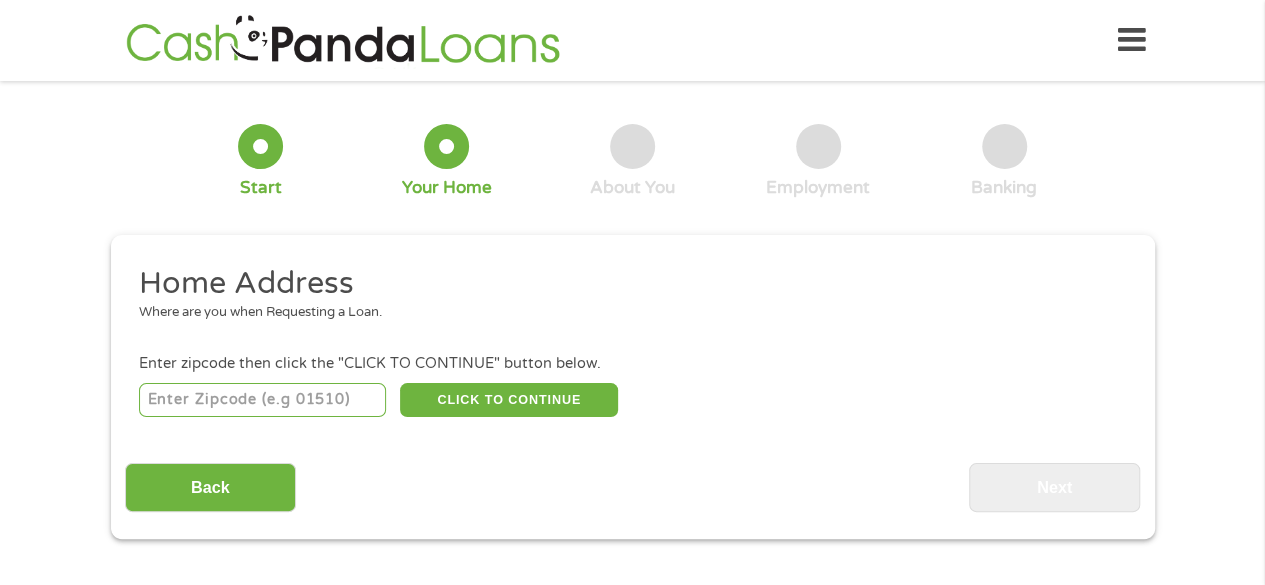click at bounding box center [262, 400] 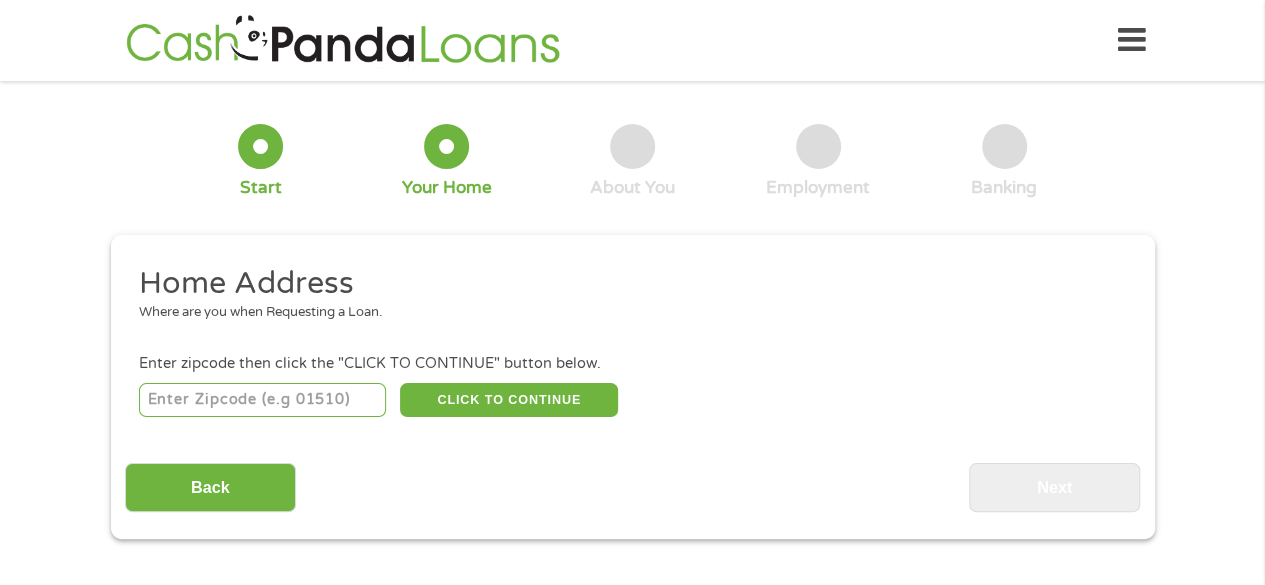 type on "[ZIP]" 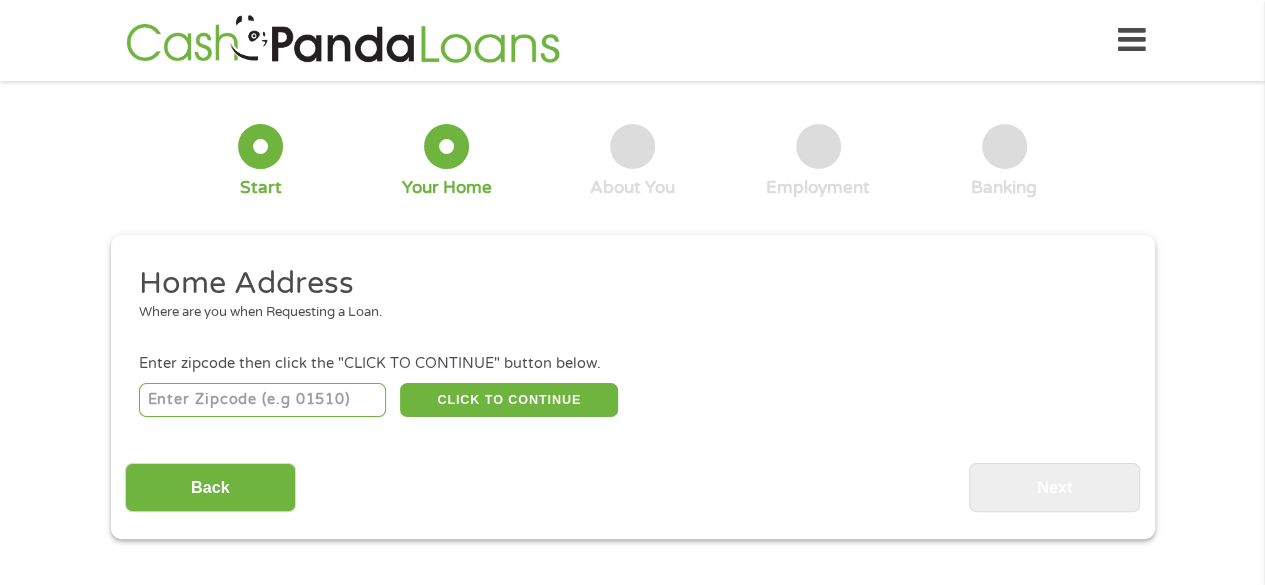 select on "Wisconsin" 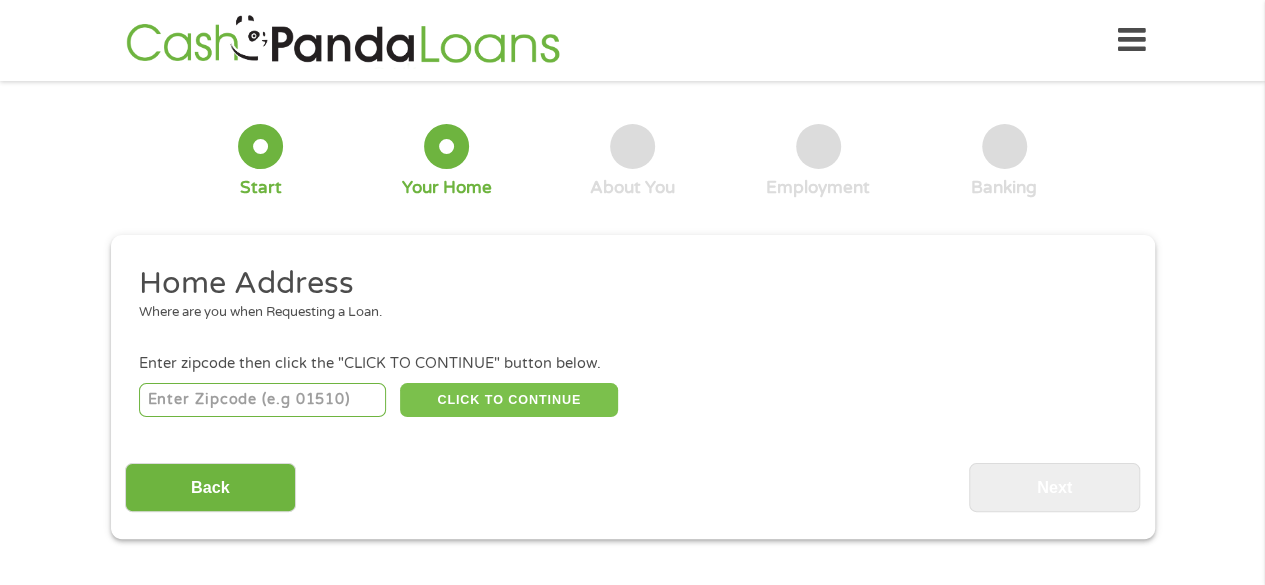 click on "CLICK TO CONTINUE" at bounding box center [509, 400] 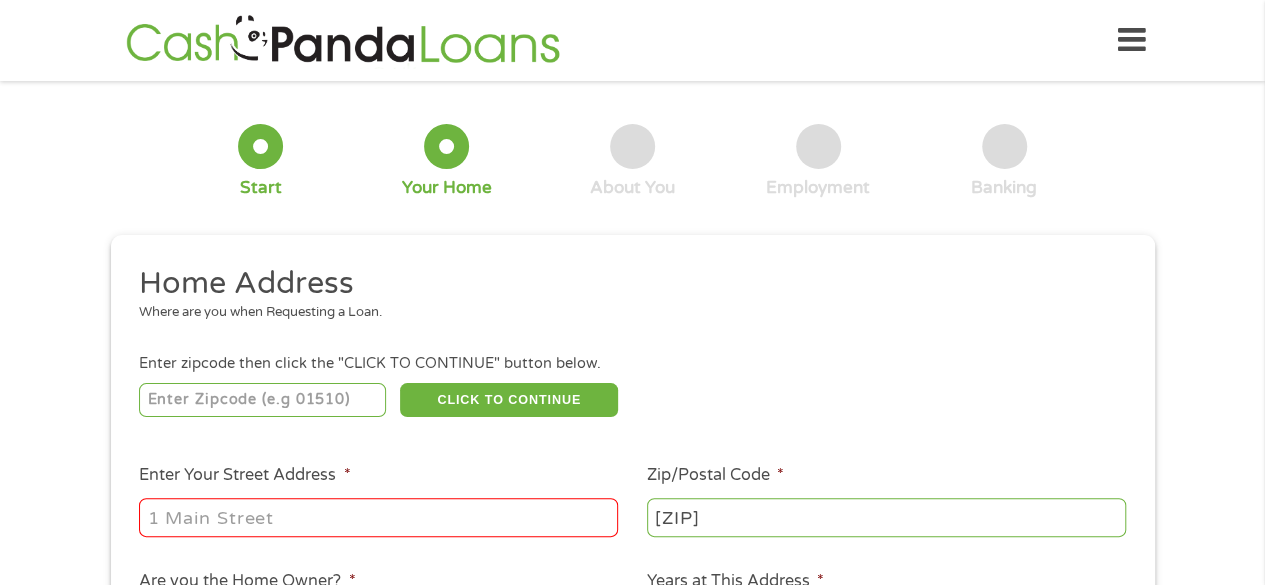 click on "Enter Your Street Address *" at bounding box center (378, 517) 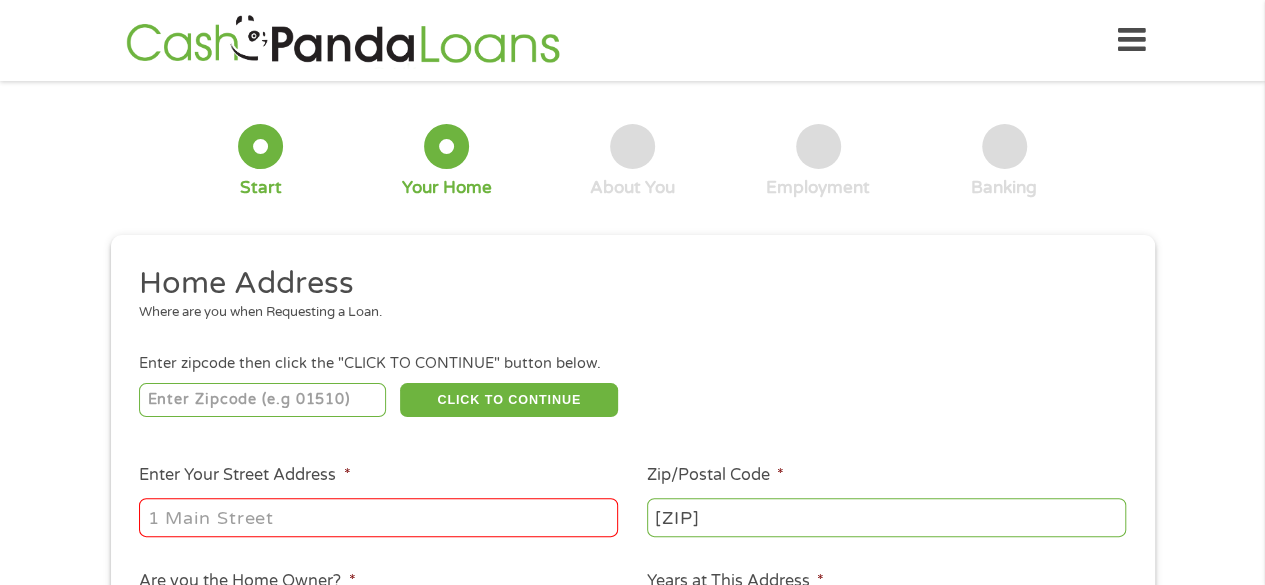 type on "[NUMBER] [STREET] Apt [NUMBER]" 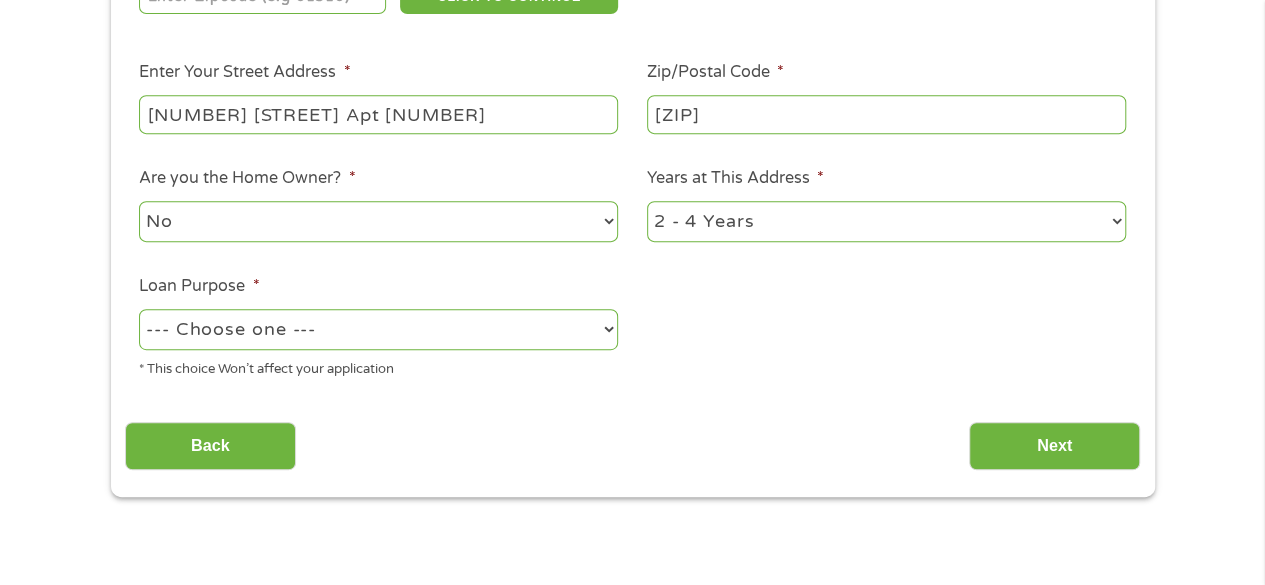 scroll, scrollTop: 404, scrollLeft: 0, axis: vertical 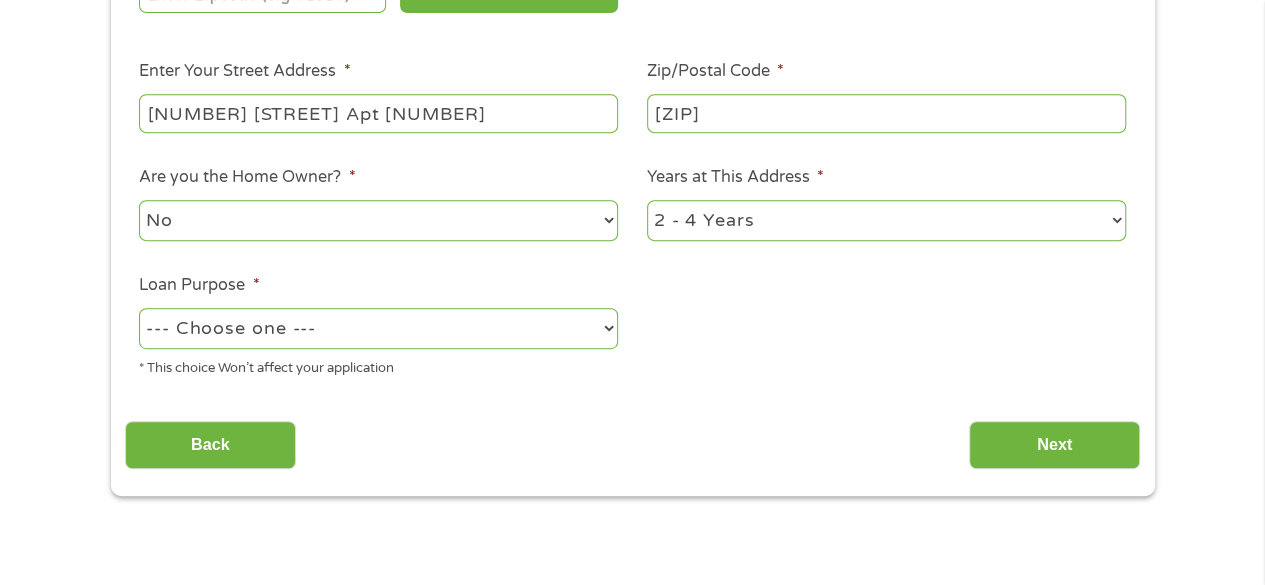 click on "No Yes" at bounding box center (378, 220) 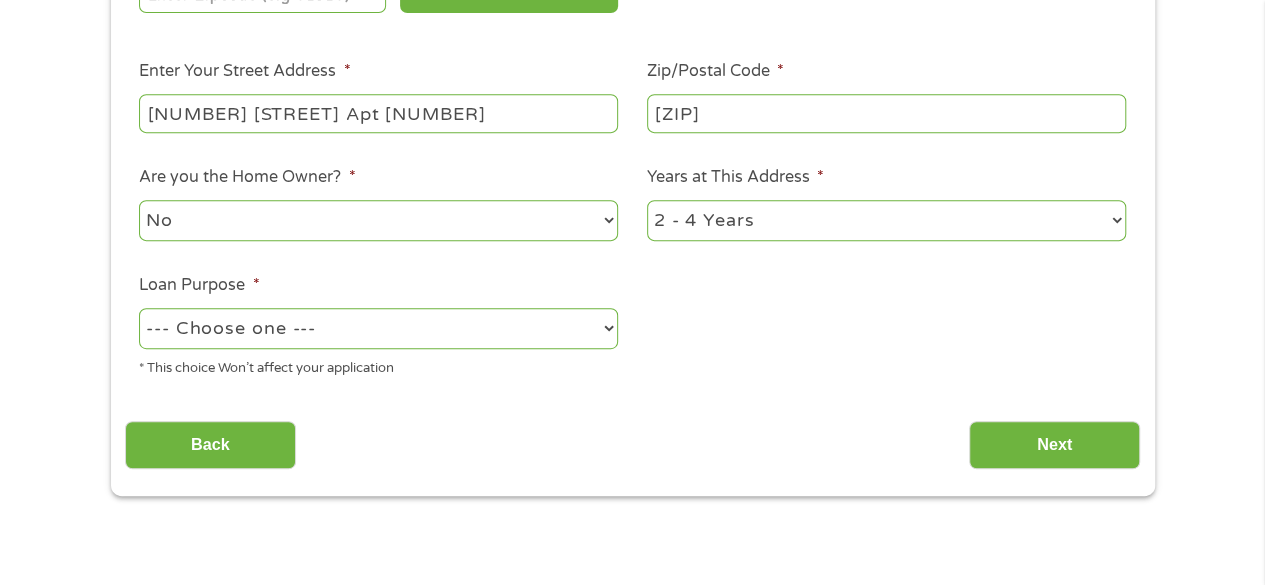 select on "60months" 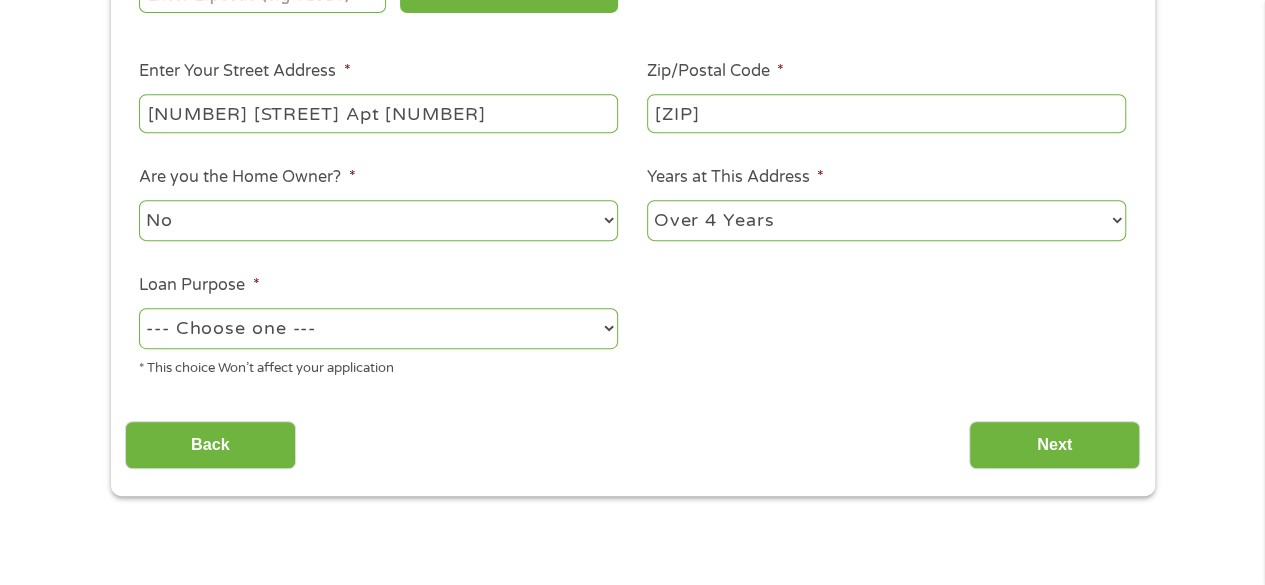 click on "1 Year or less 1 - 2 Years 2 - 4 Years Over 4 Years" at bounding box center [886, 220] 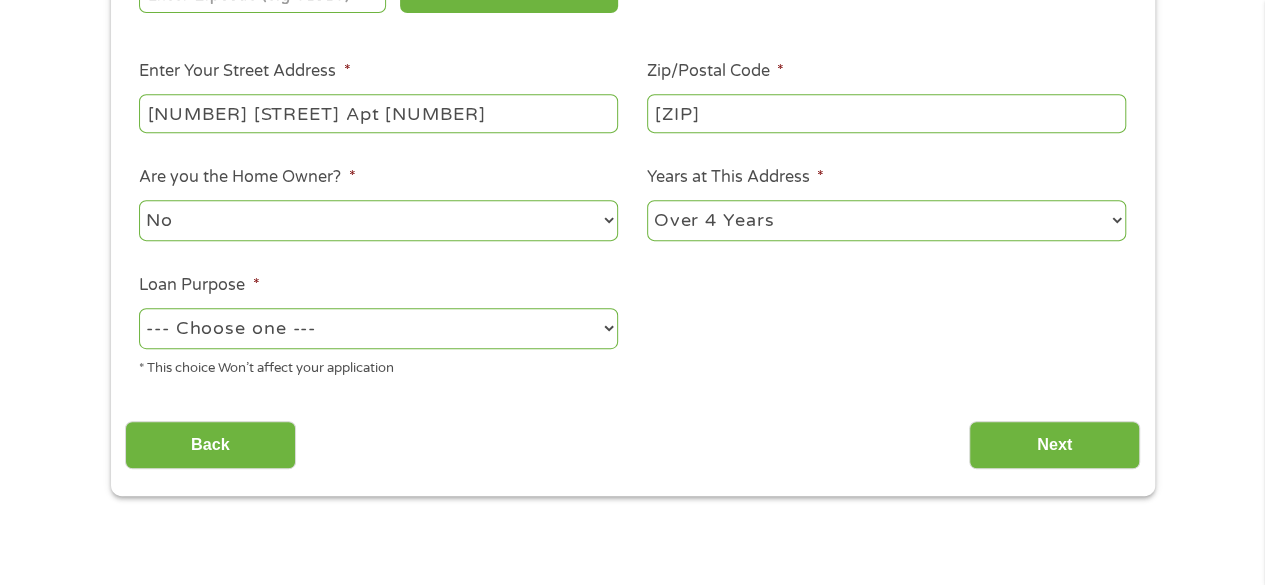 select on "medicalexpenses" 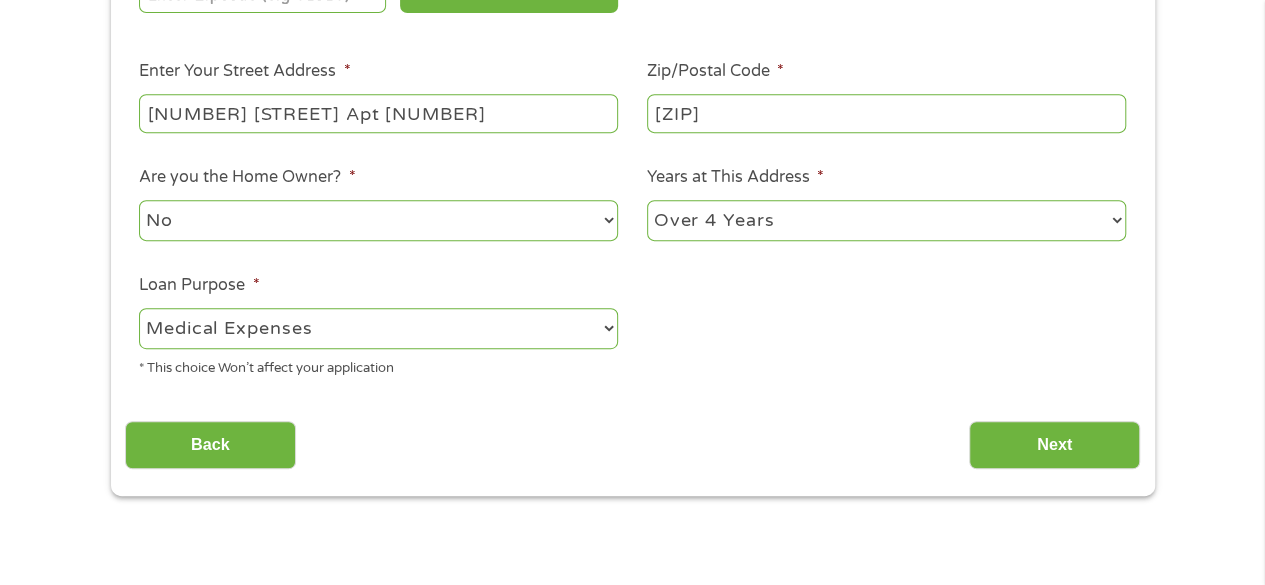 click on "--- Choose one --- Pay Bills Debt Consolidation Home Improvement Major Purchase Car Loan Short Term Cash Medical Expenses Other" at bounding box center (378, 328) 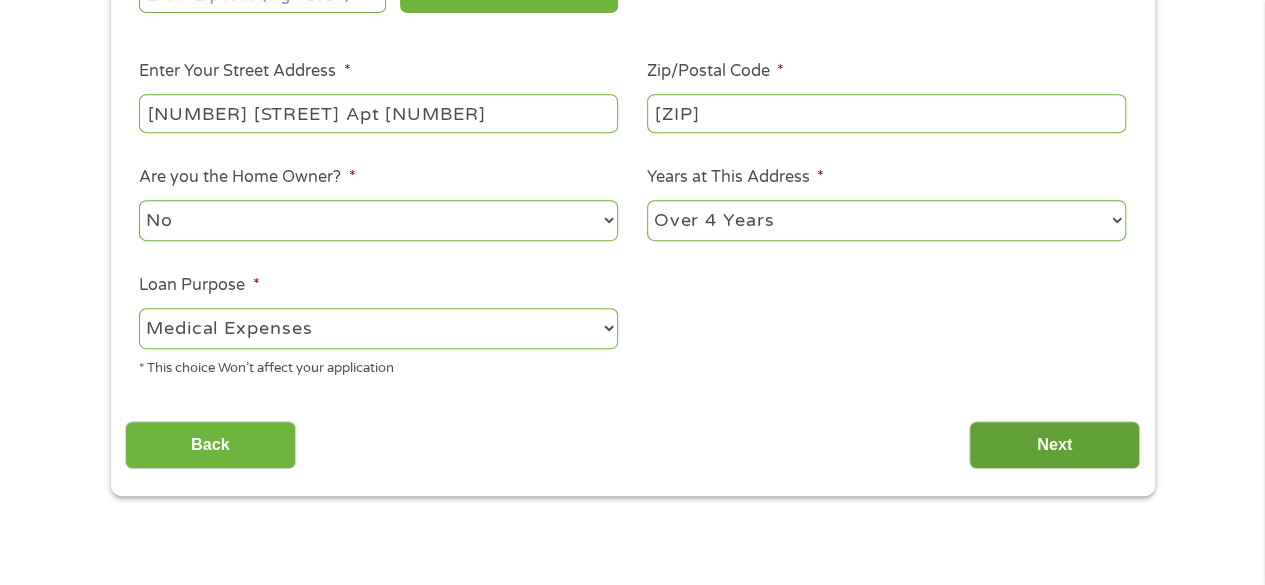 click on "Next" at bounding box center (1054, 445) 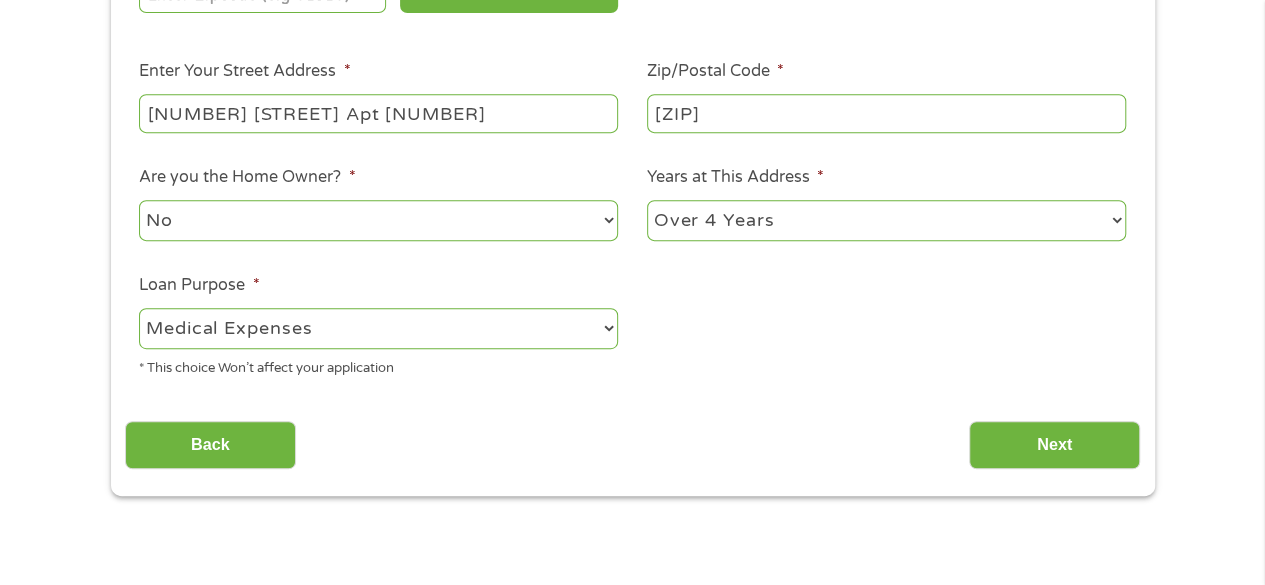 scroll, scrollTop: 8, scrollLeft: 8, axis: both 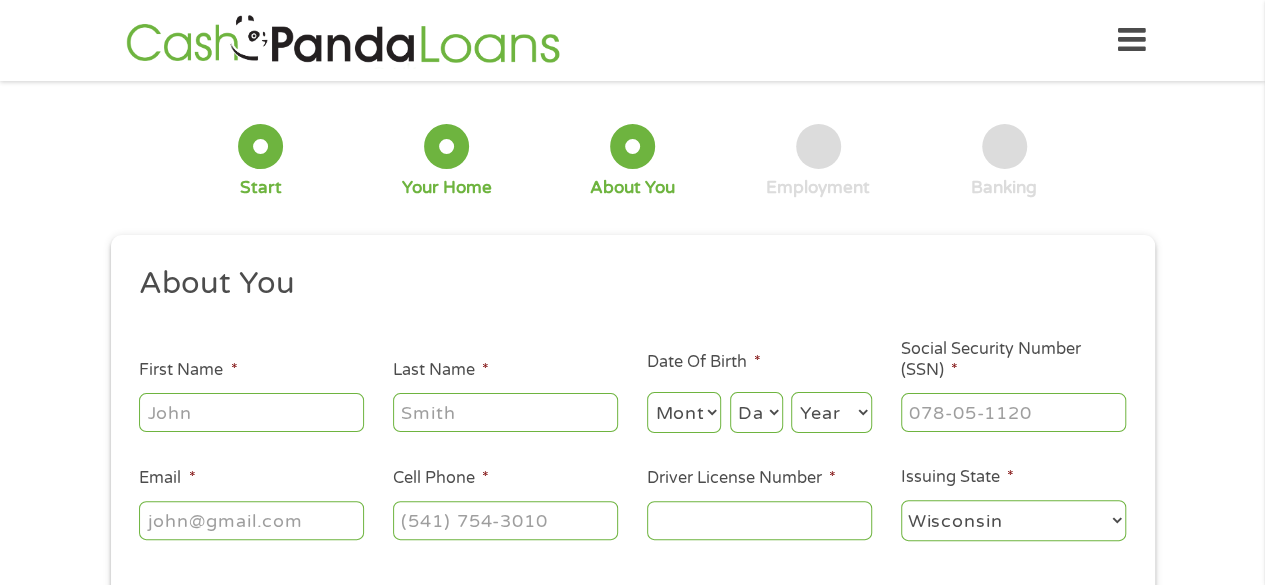 click on "First Name *" at bounding box center (251, 412) 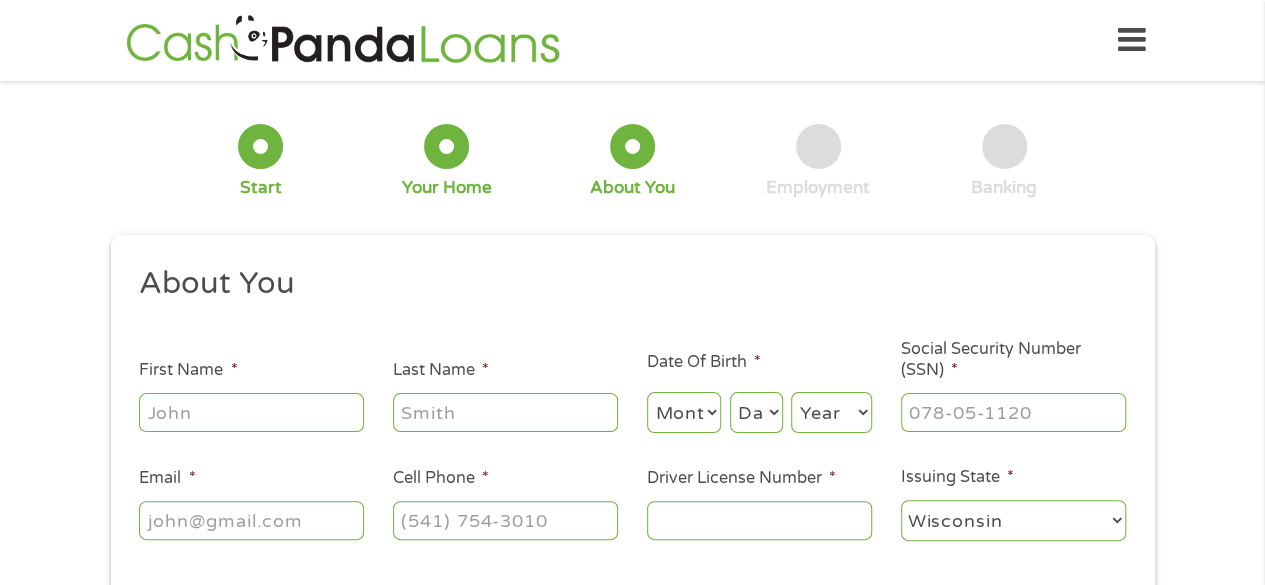 type on "[FIRST]" 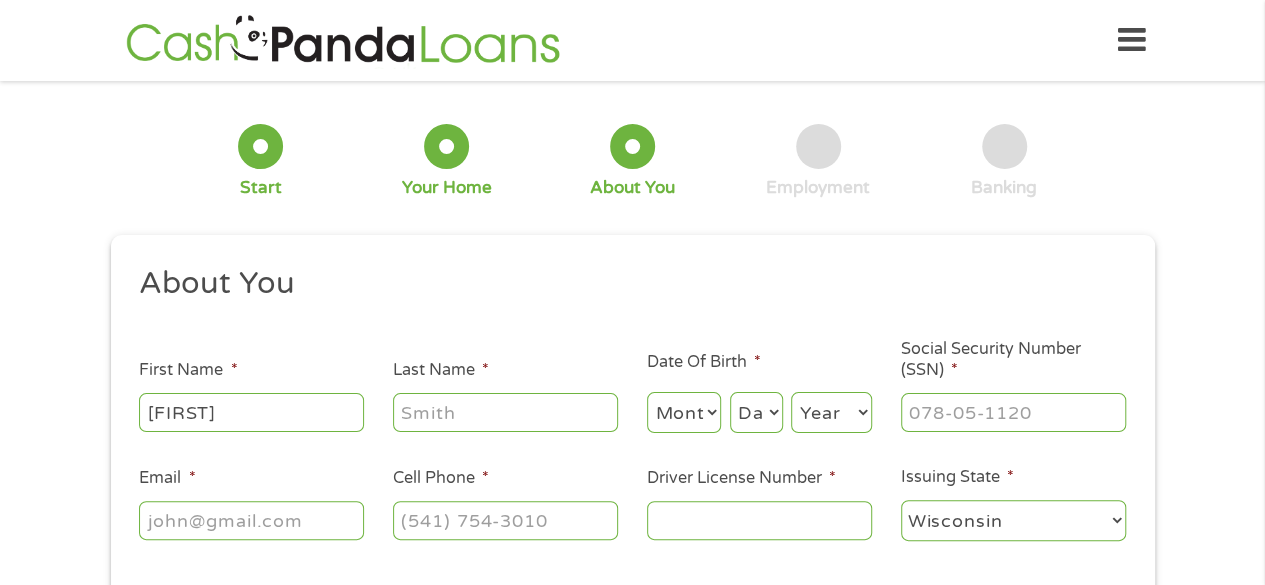 type on "[LAST]" 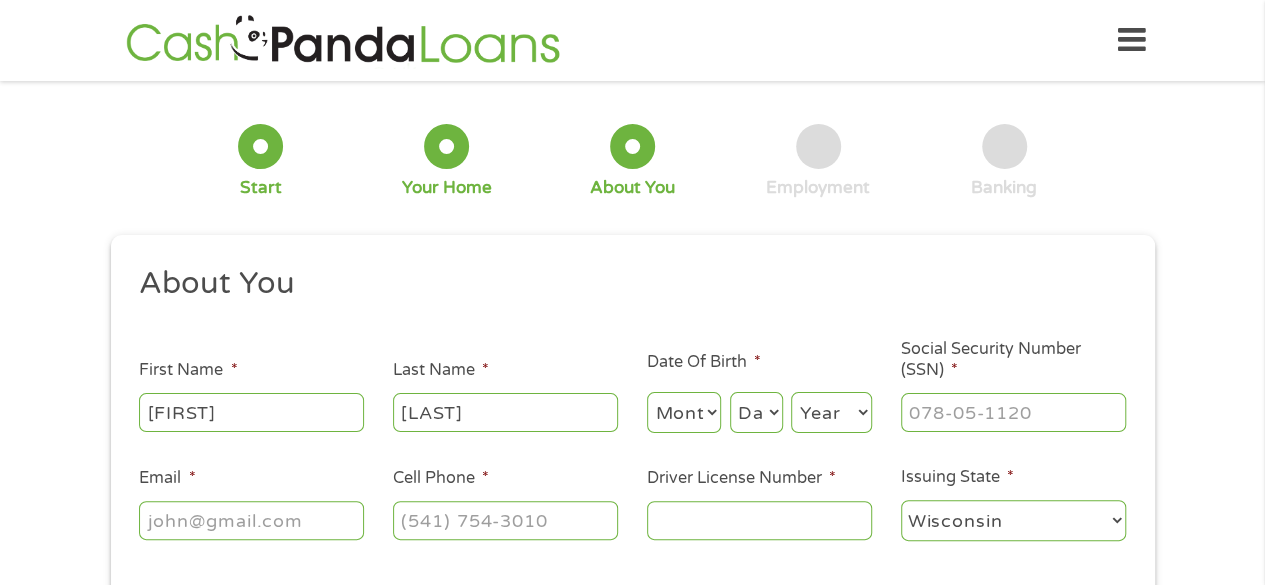 type on "[FIRST].[LAST]@example.com" 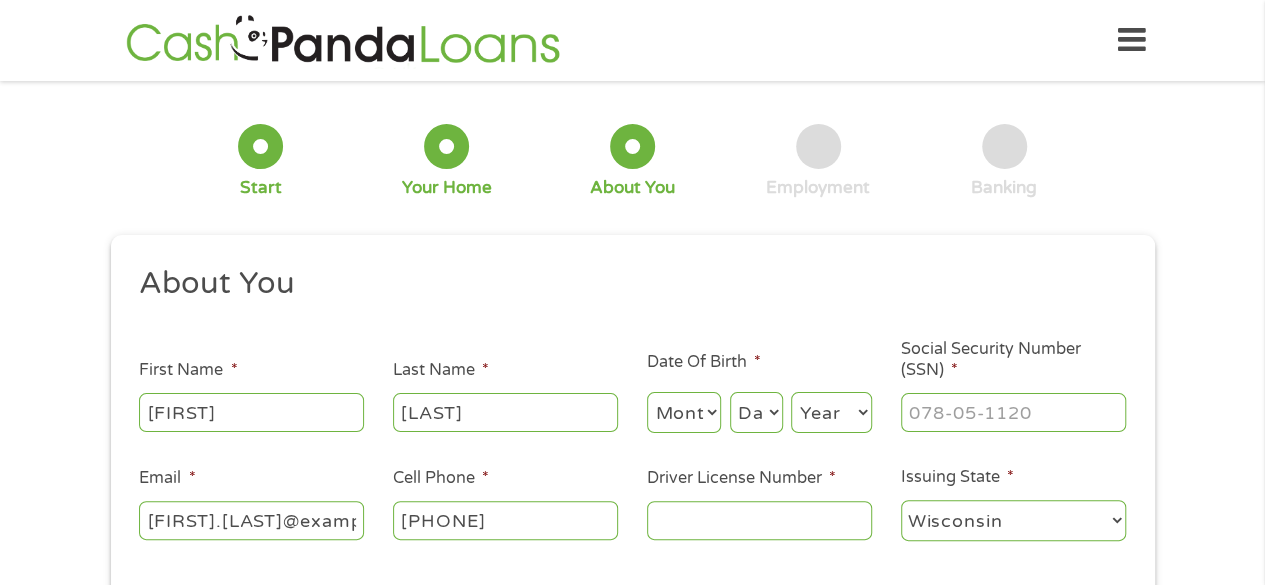 type on "[PHONE]" 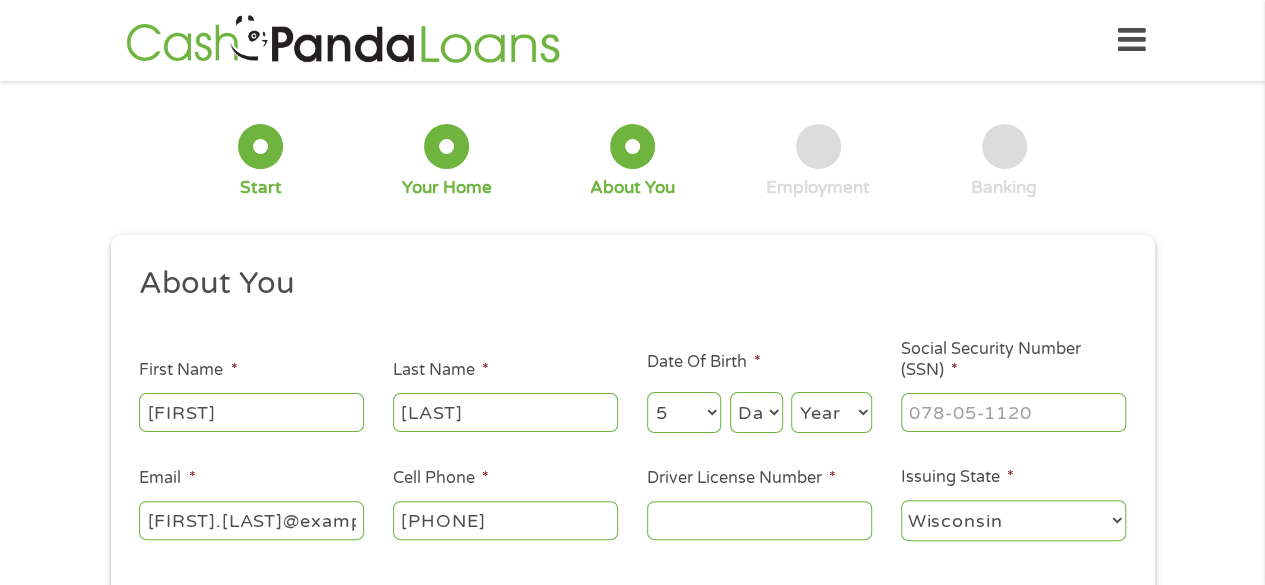 click on "Month 1 2 3 4 5 6 7 8 9 10 11 12" at bounding box center [684, 412] 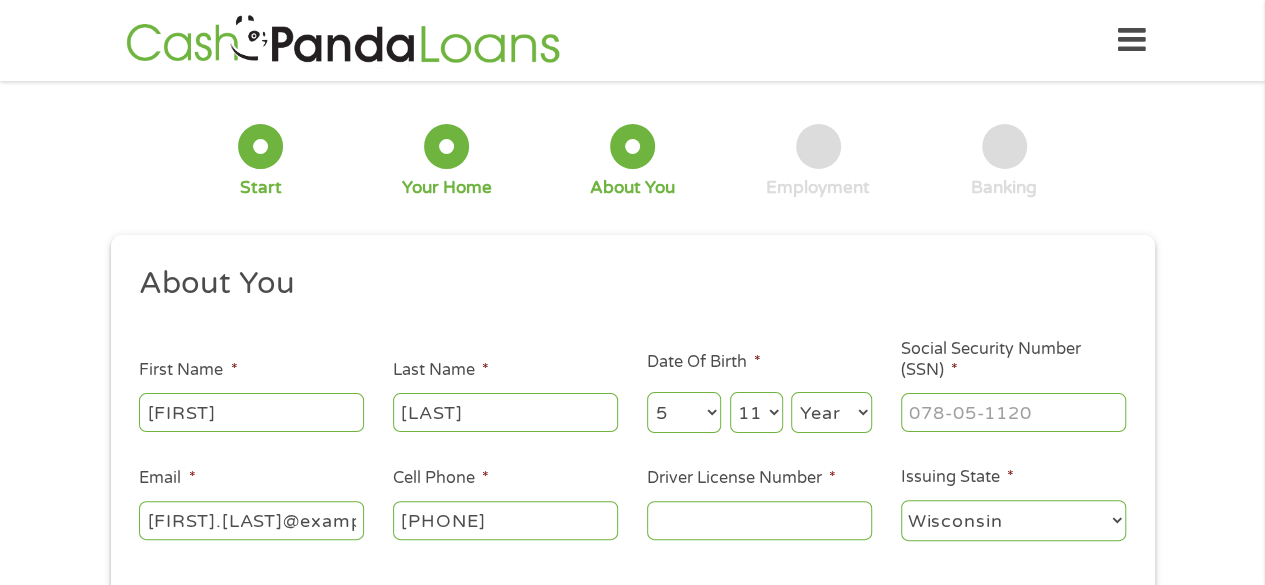 click on "Day 1 2 3 4 5 6 7 8 9 10 11 12 13 14 15 16 17 18 19 20 21 22 23 24 25 26 27 28 29 30 31" at bounding box center [756, 412] 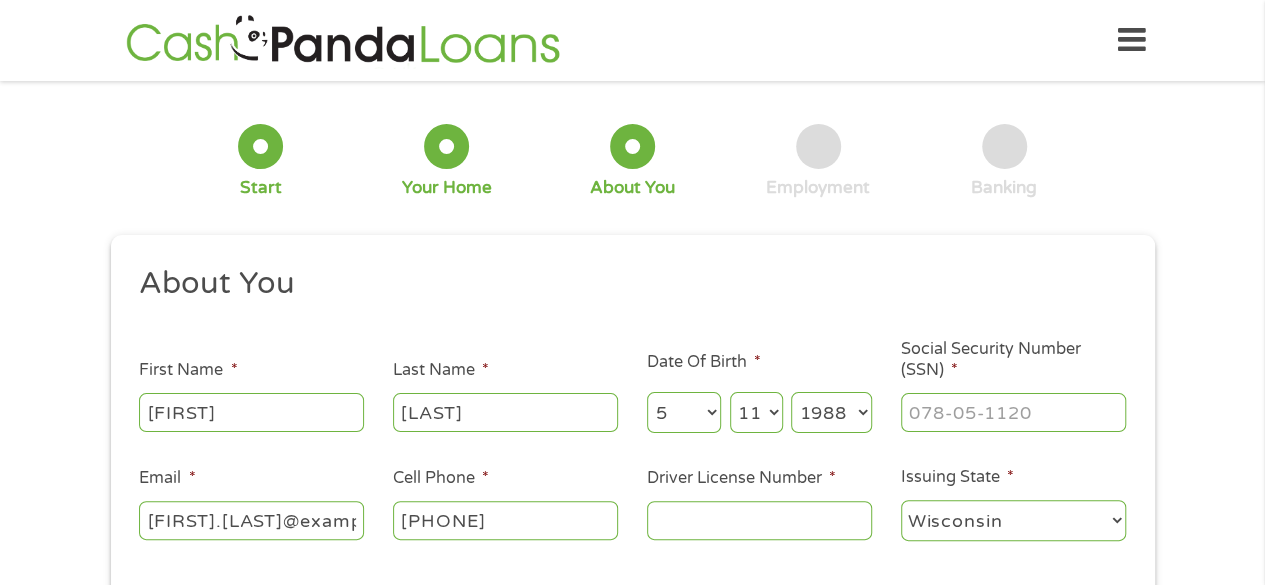 click on "Year 2007 2006 2005 2004 2003 2002 2001 2000 1999 1998 1997 1996 1995 1994 1993 1992 1991 1990 1989 1988 1987 1986 1985 1984 1983 1982 1981 1980 1979 1978 1977 1976 1975 1974 1973 1972 1971 1970 1969 1968 1967 1966 1965 1964 1963 1962 1961 1960 1959 1958 1957 1956 1955 1954 1953 1952 1951 1950 1949 1948 1947 1946 1945 1944 1943 1942 1941 1940 1939 1938 1937 1936 1935 1934 1933 1932 1931 1930 1929 1928 1927 1926 1925 1924 1923 1922 1921 1920" at bounding box center (831, 412) 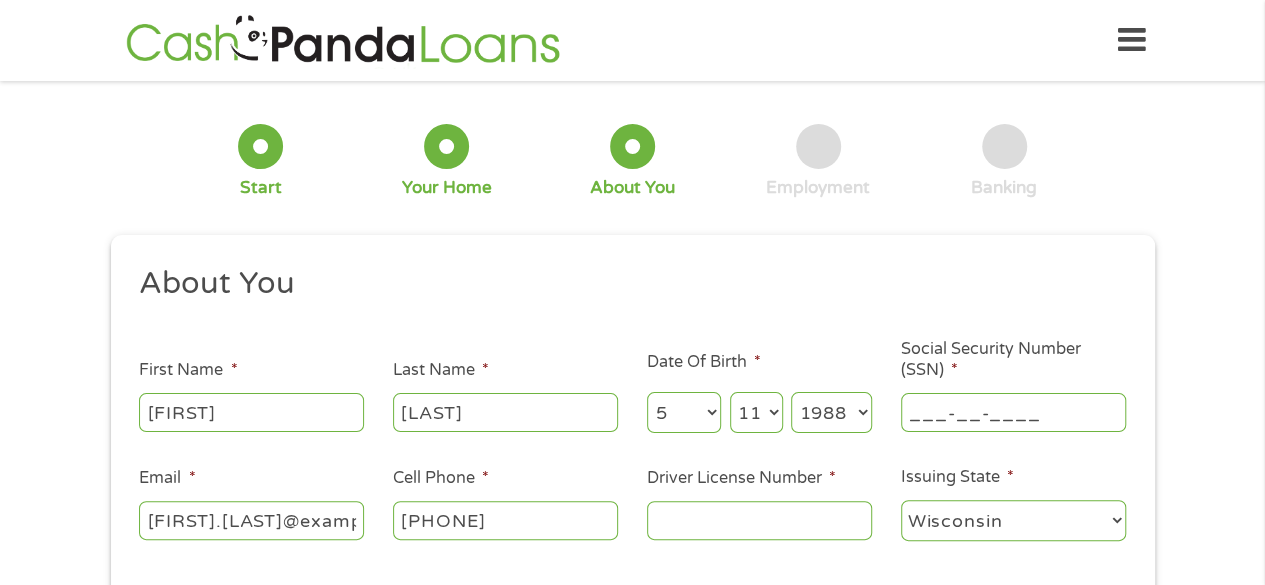 click on "___-__-____" at bounding box center (1013, 412) 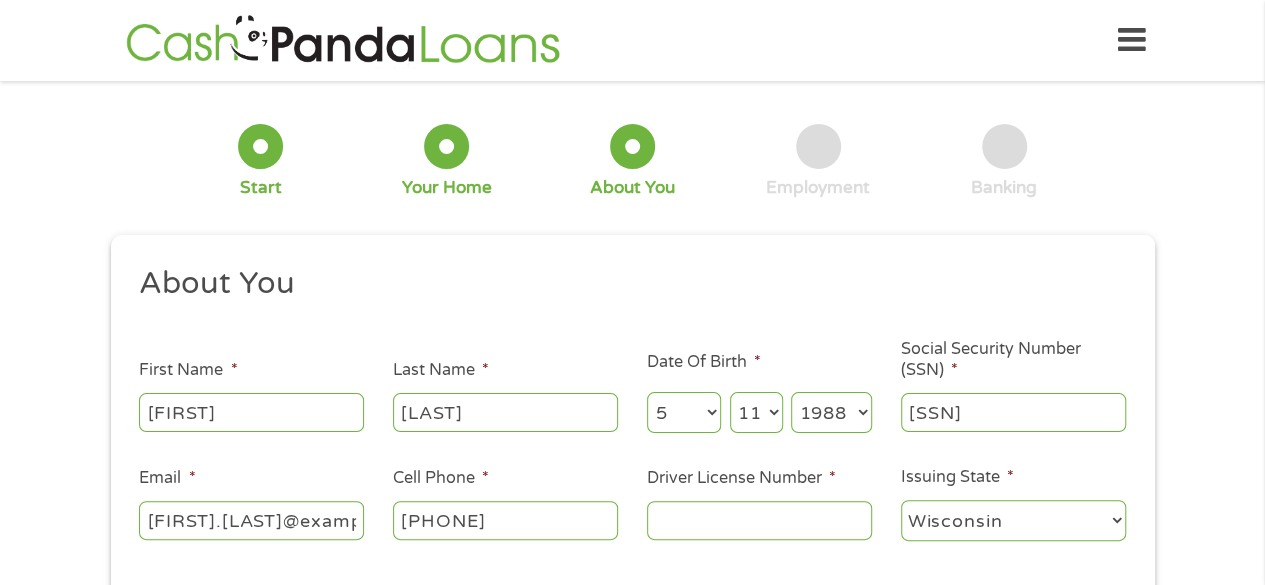 type on "[SSN]" 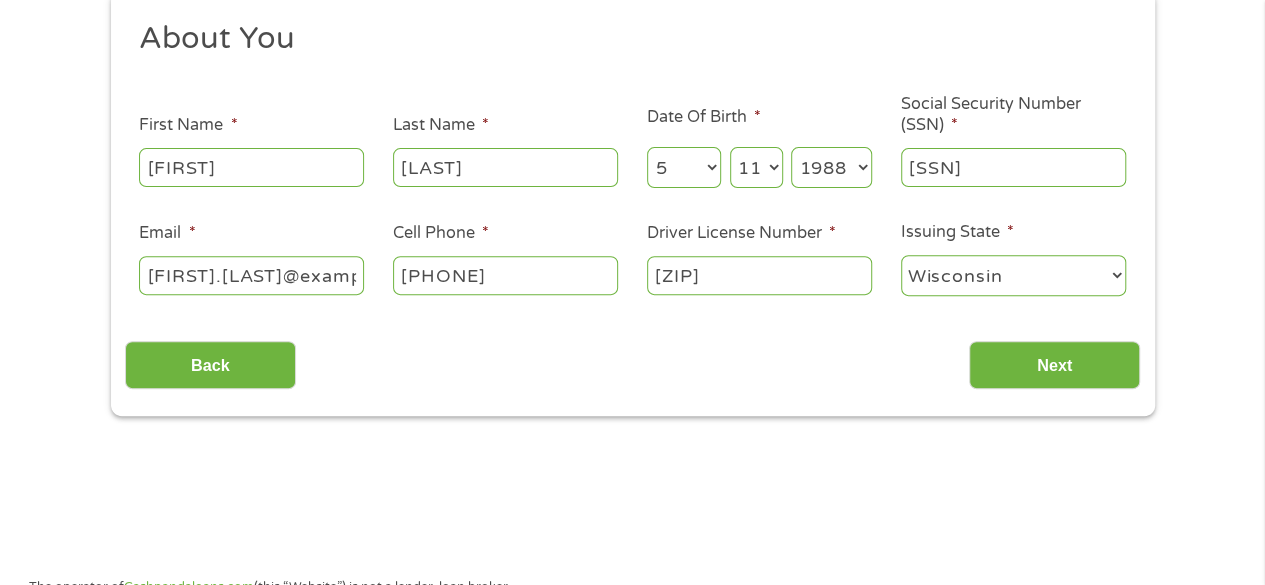scroll, scrollTop: 254, scrollLeft: 0, axis: vertical 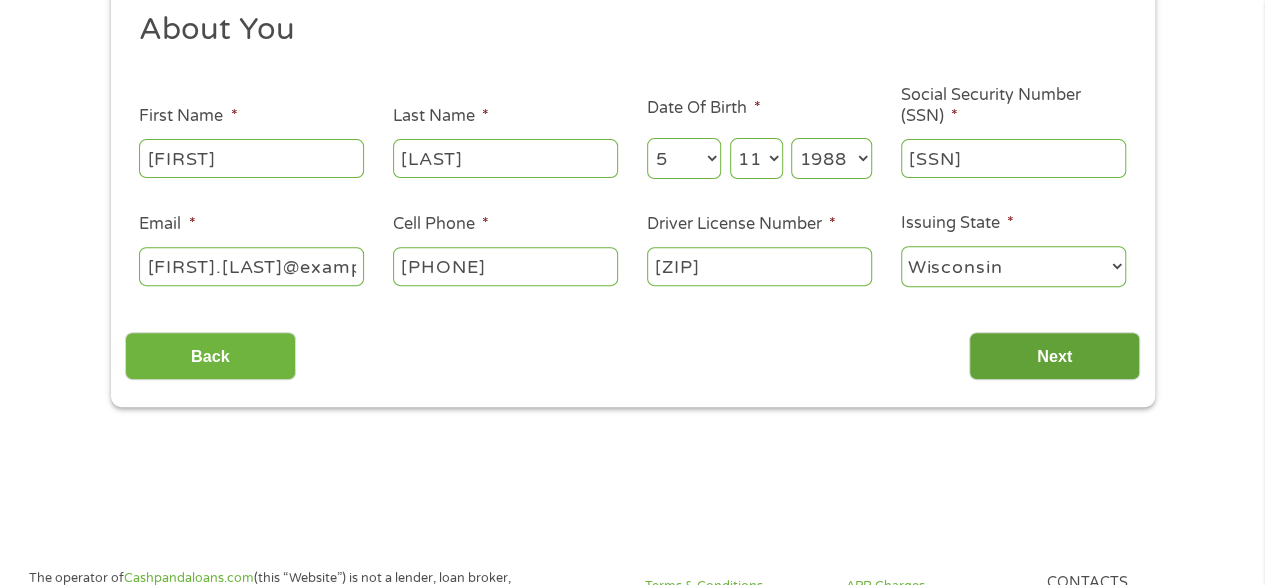 type on "[ZIP]" 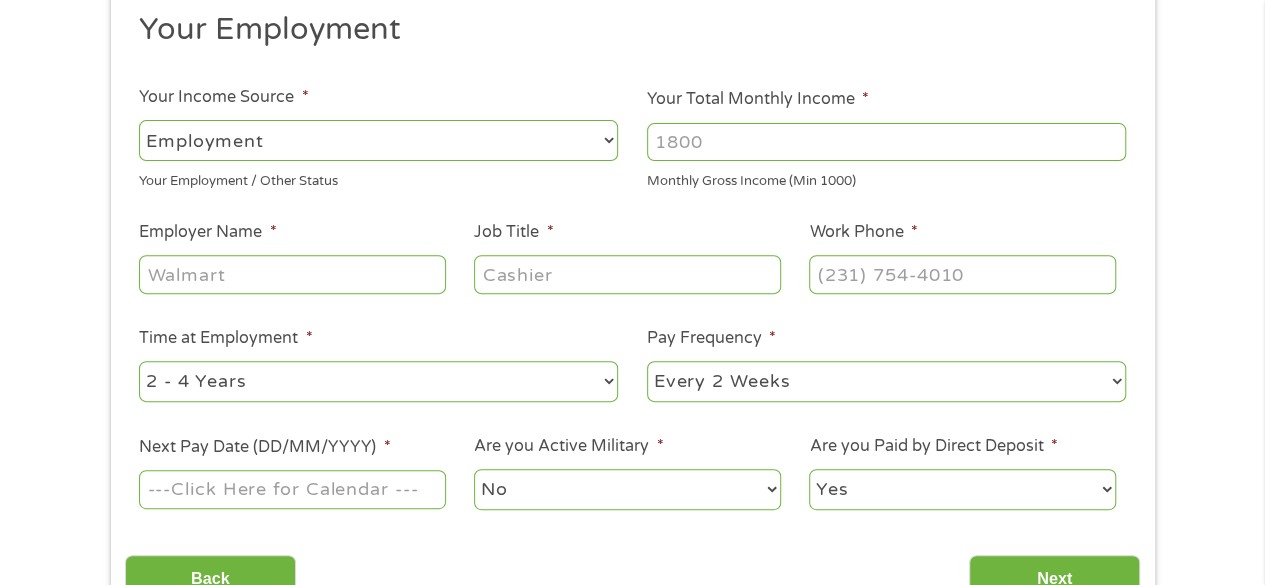 scroll, scrollTop: 8, scrollLeft: 8, axis: both 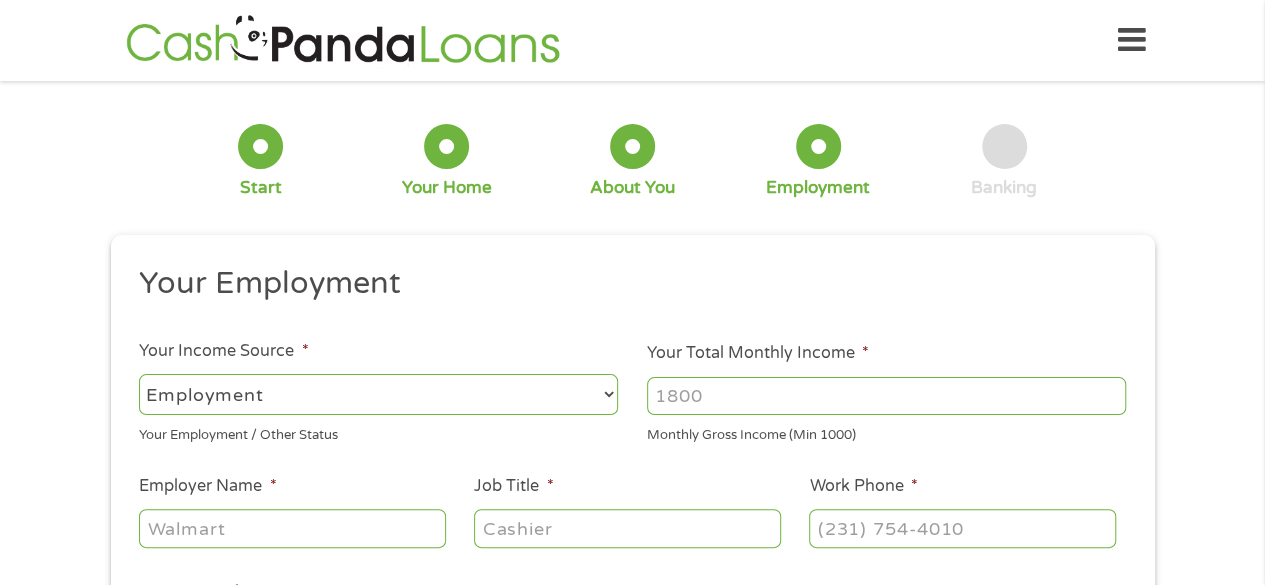 click on "--- Choose one --- Employment Self Employed Benefits" at bounding box center [378, 394] 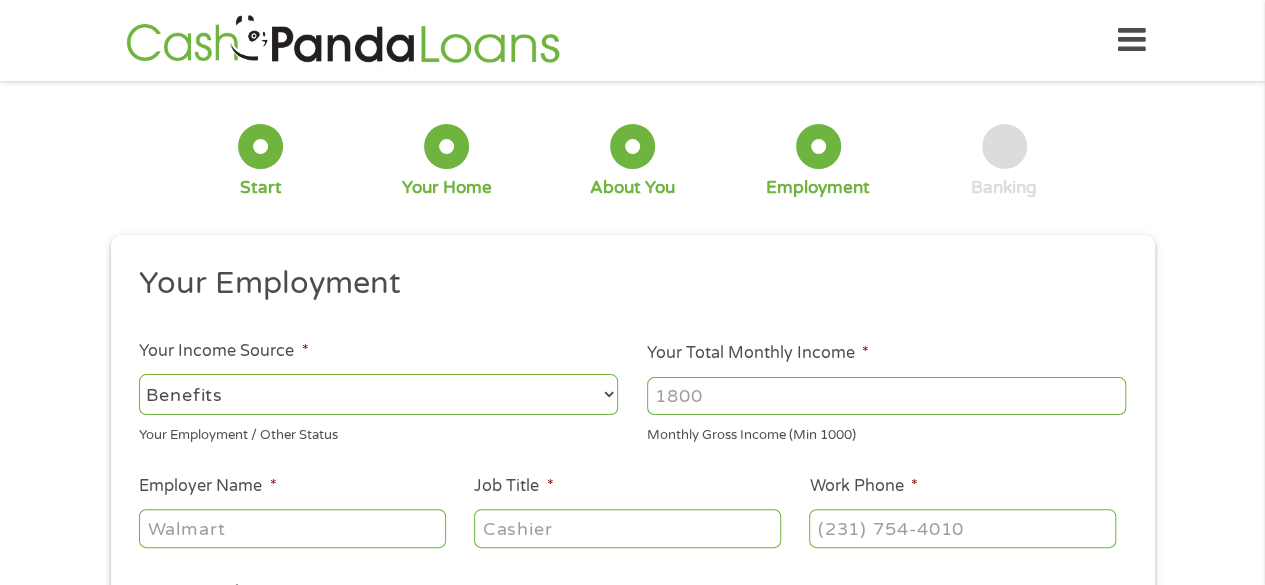 click on "--- Choose one --- Employment Self Employed Benefits" at bounding box center (378, 394) 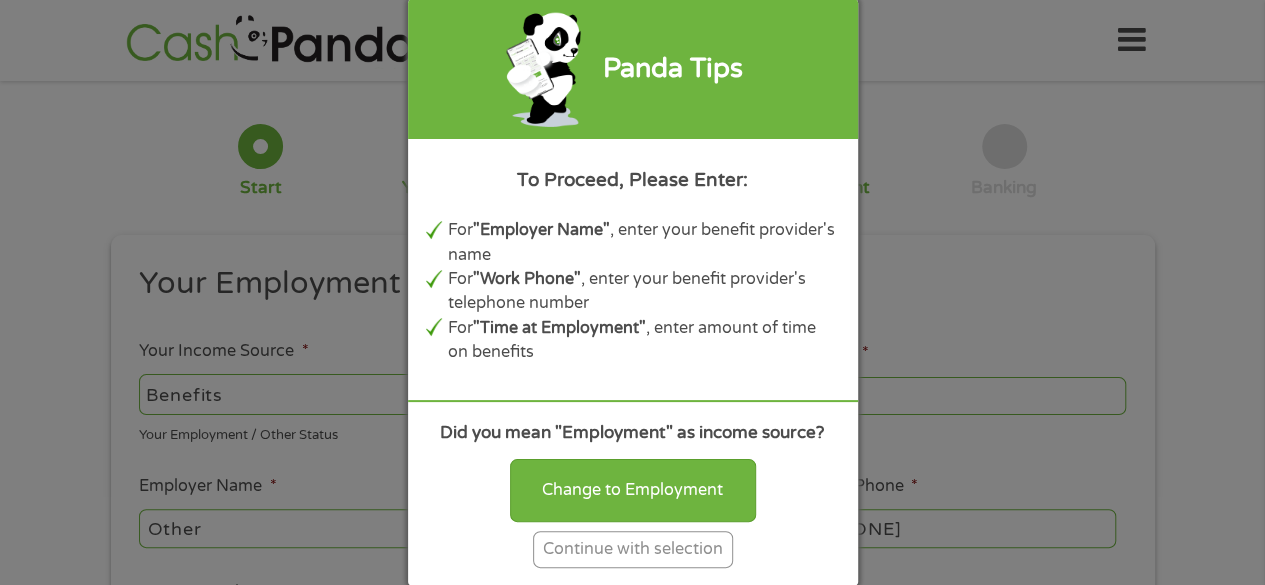 click on "Continue with selection" at bounding box center (633, 549) 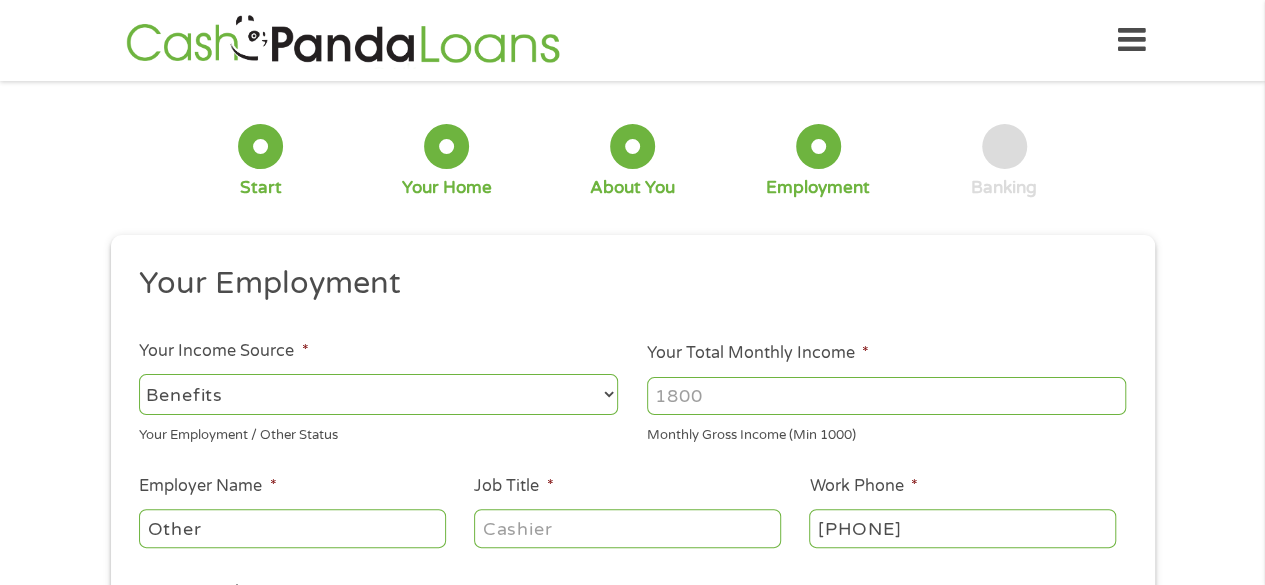 click on "Your Total Monthly Income *" at bounding box center [886, 396] 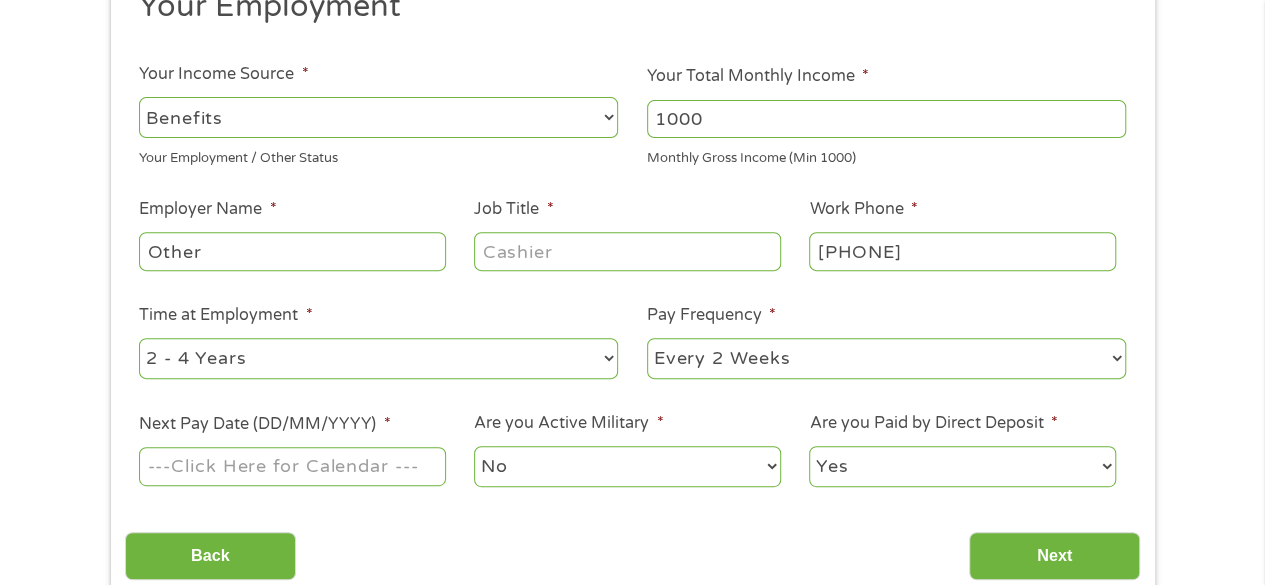 scroll, scrollTop: 280, scrollLeft: 0, axis: vertical 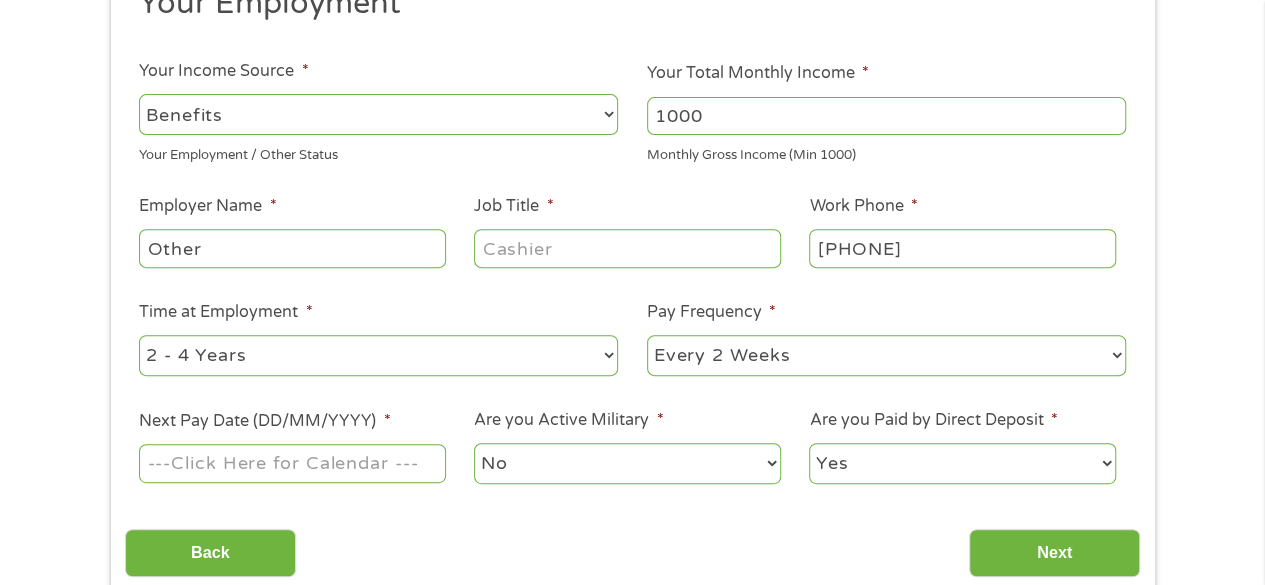 type on "1000" 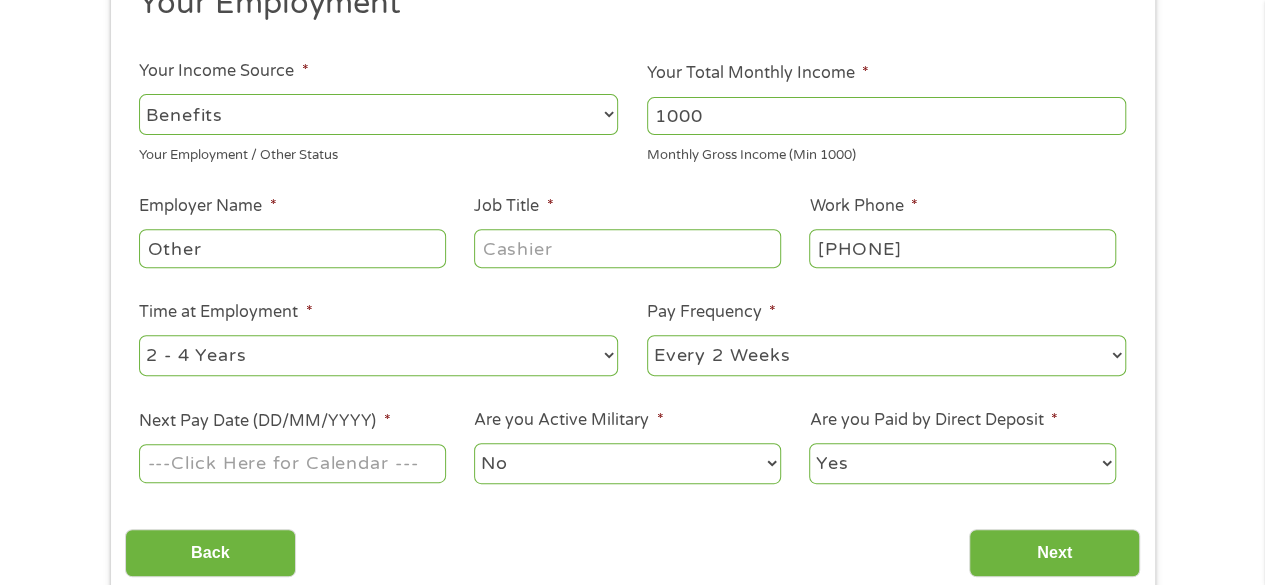 click on "Job Title *" at bounding box center [627, 248] 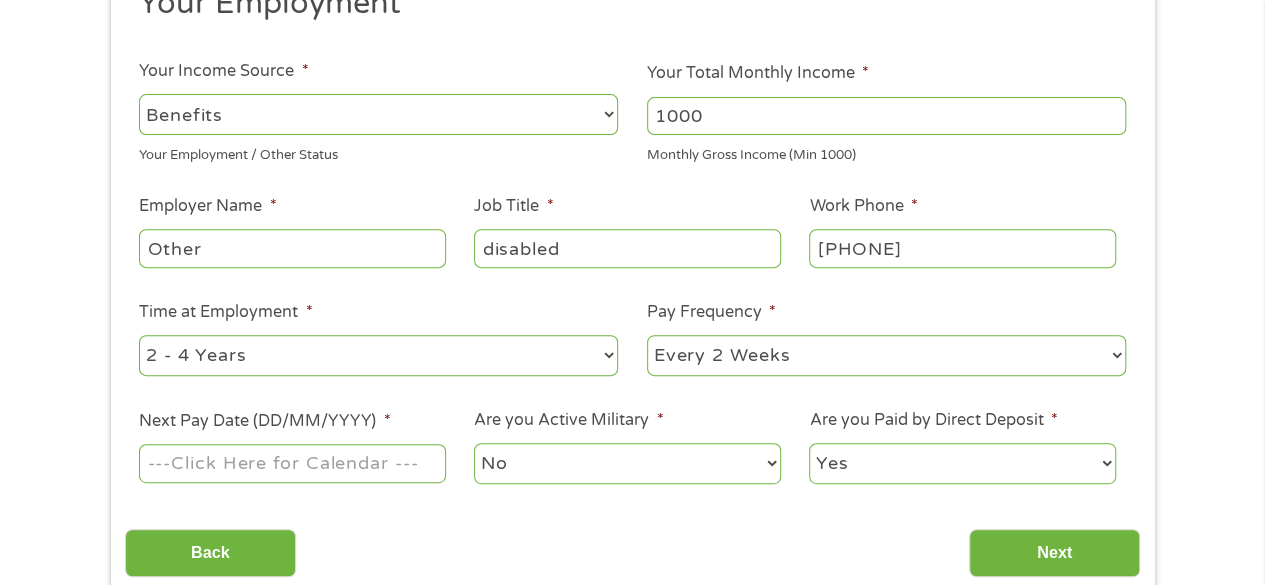 type on "disabled" 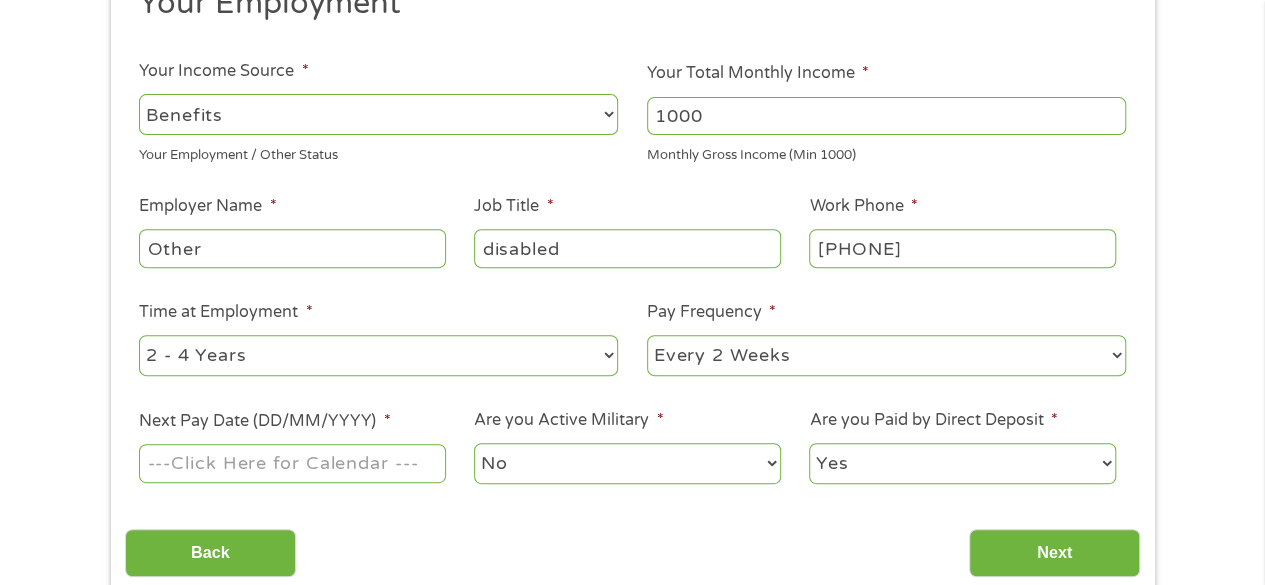 type on "[PHONE]" 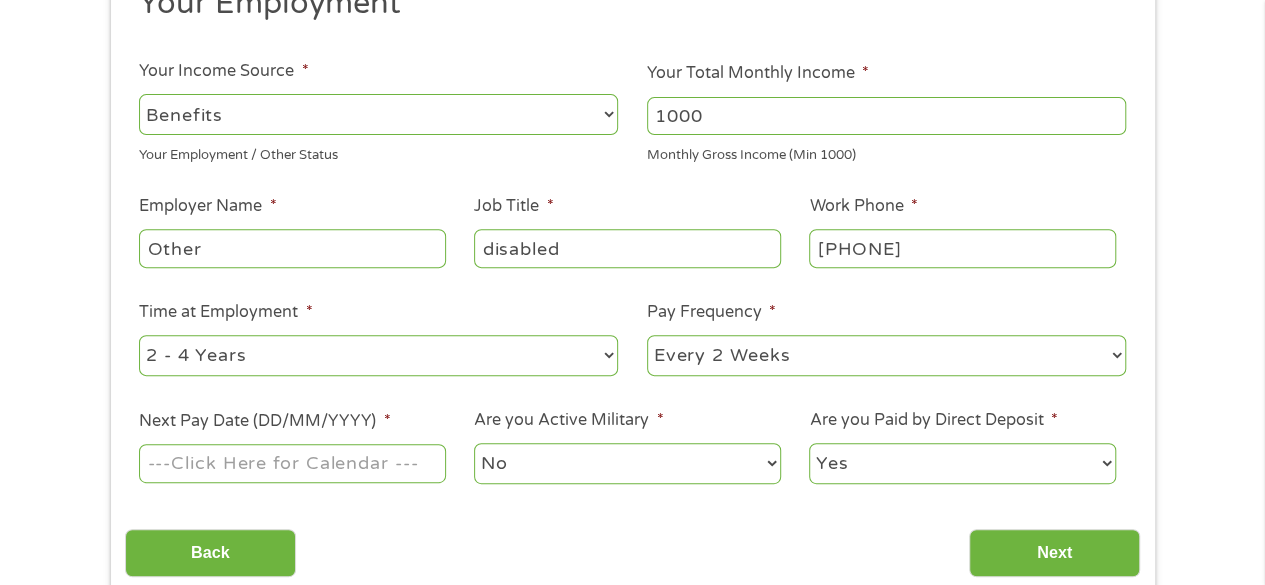 click on "--- Choose one --- 1 Year or less 1 - 2 Years 2 - 4 Years Over 4 Years" at bounding box center [378, 355] 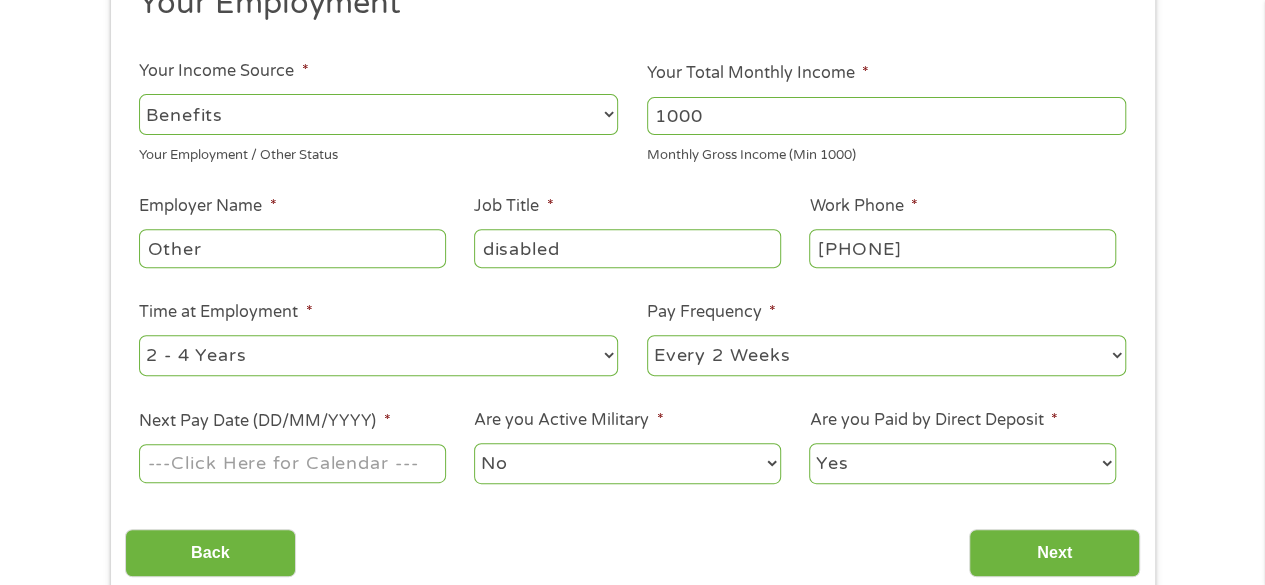 select on "60months" 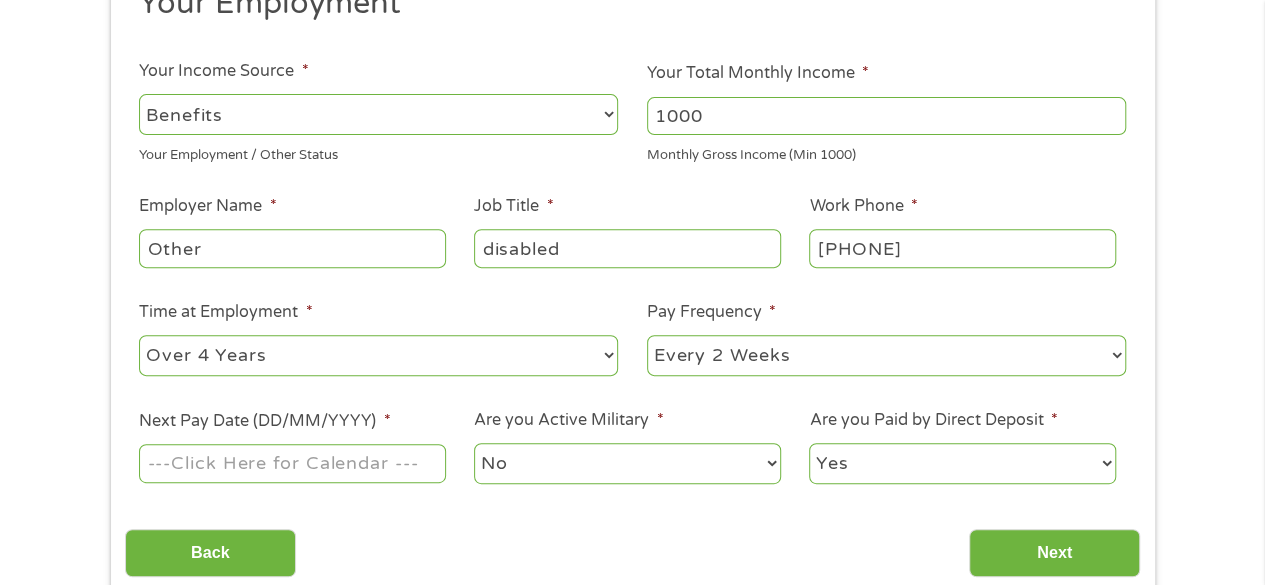 click on "--- Choose one --- 1 Year or less 1 - 2 Years 2 - 4 Years Over 4 Years" at bounding box center [378, 355] 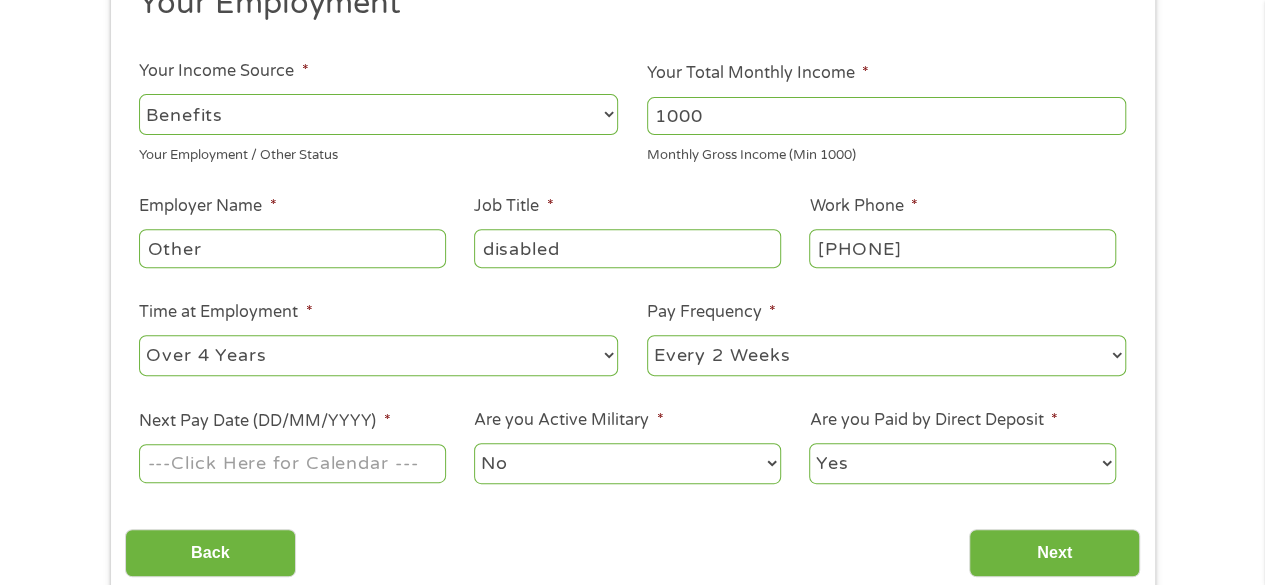 select on "monthly" 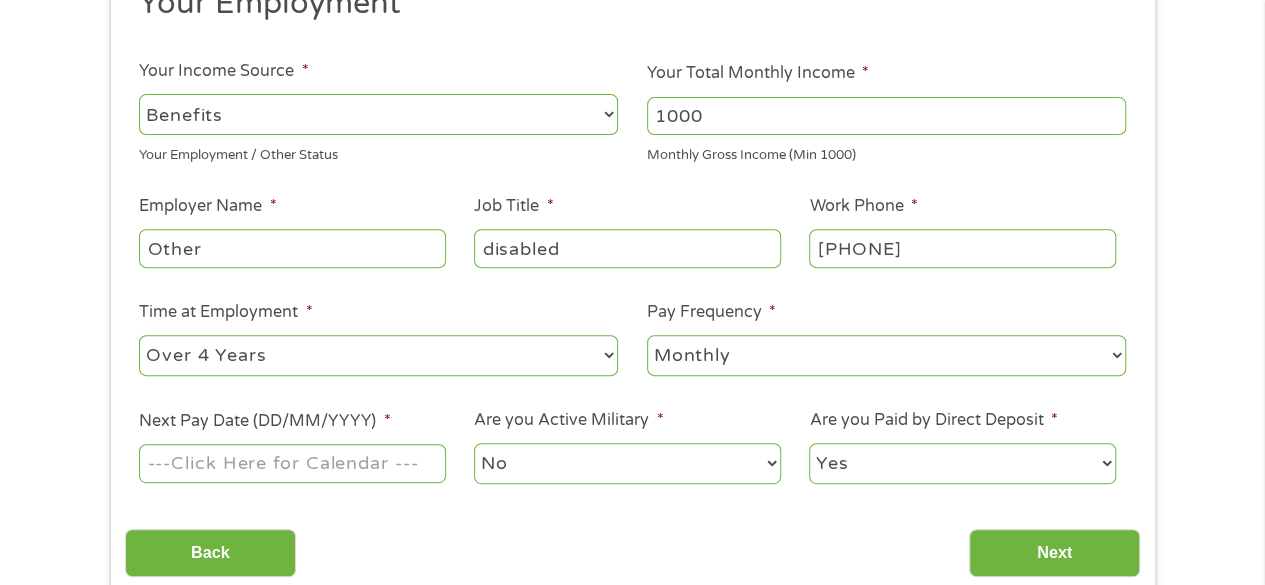 click on "--- Choose one --- Every 2 Weeks Every Week Monthly Semi-Monthly" at bounding box center [886, 355] 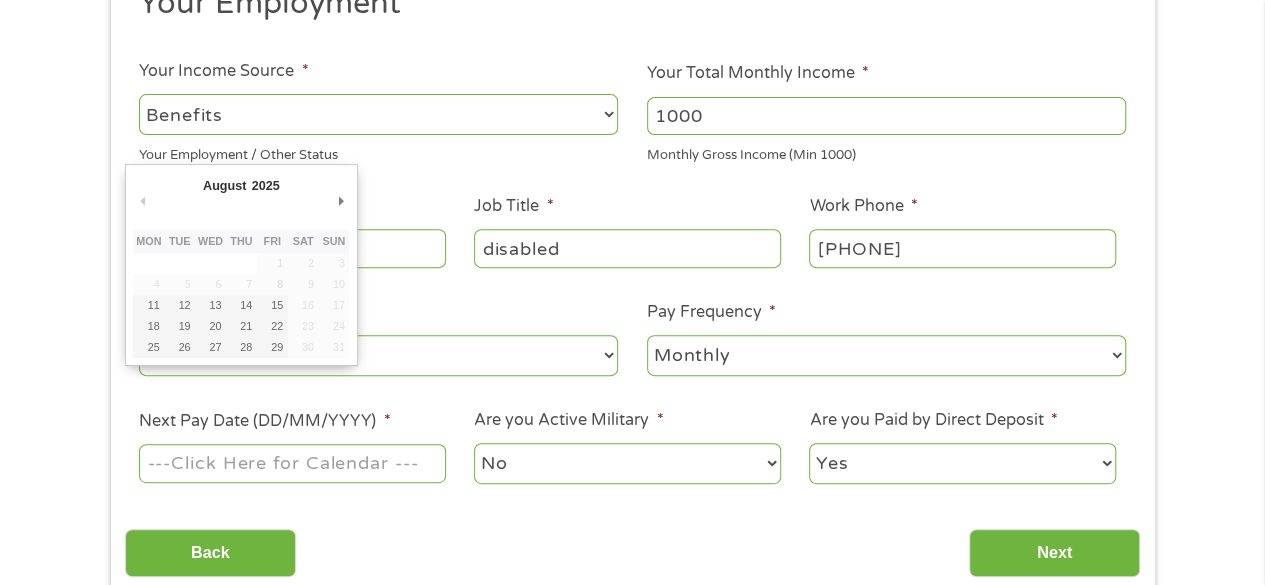 click on "Next Pay Date (DD/MM/YYYY) *" at bounding box center [292, 463] 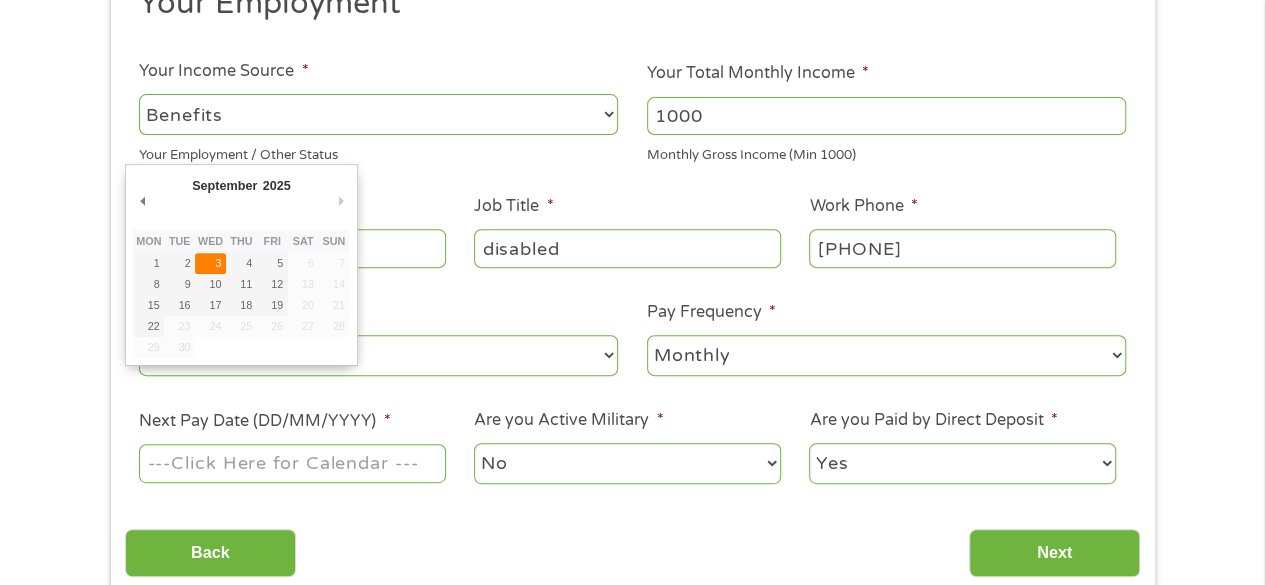 type on "03/09/2025" 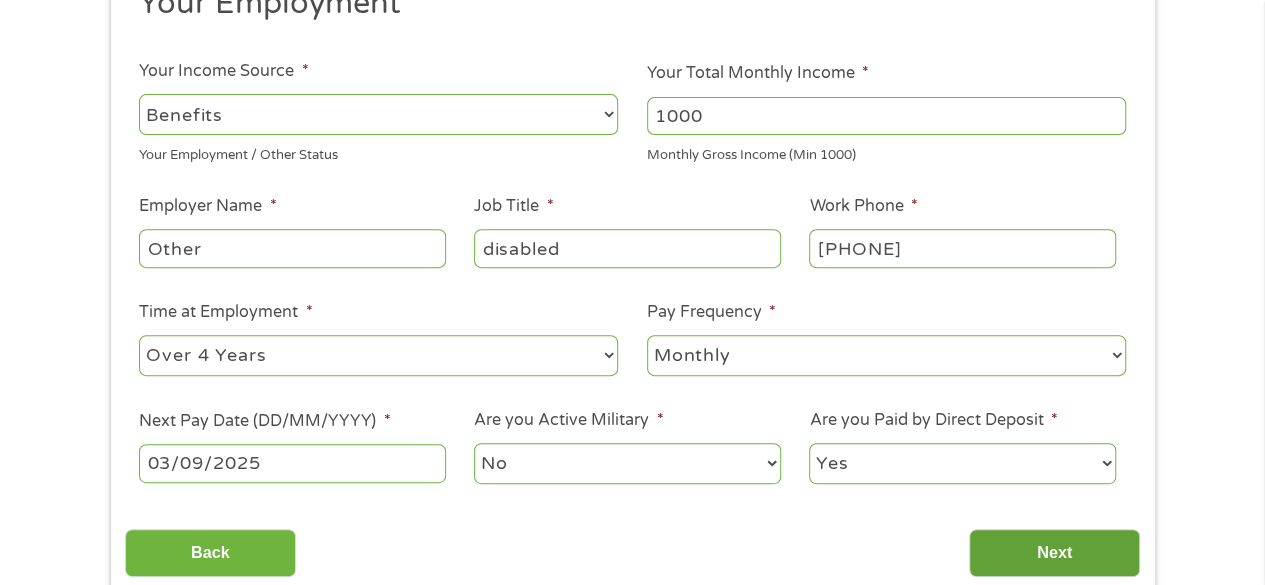click on "Next" at bounding box center (1054, 553) 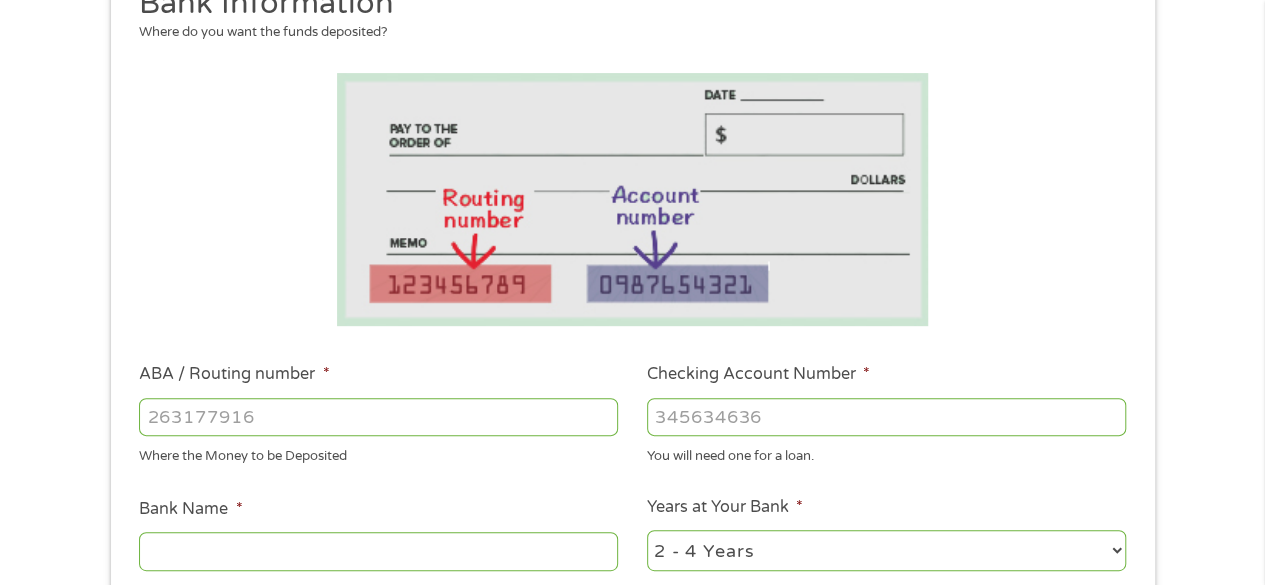 scroll, scrollTop: 8, scrollLeft: 8, axis: both 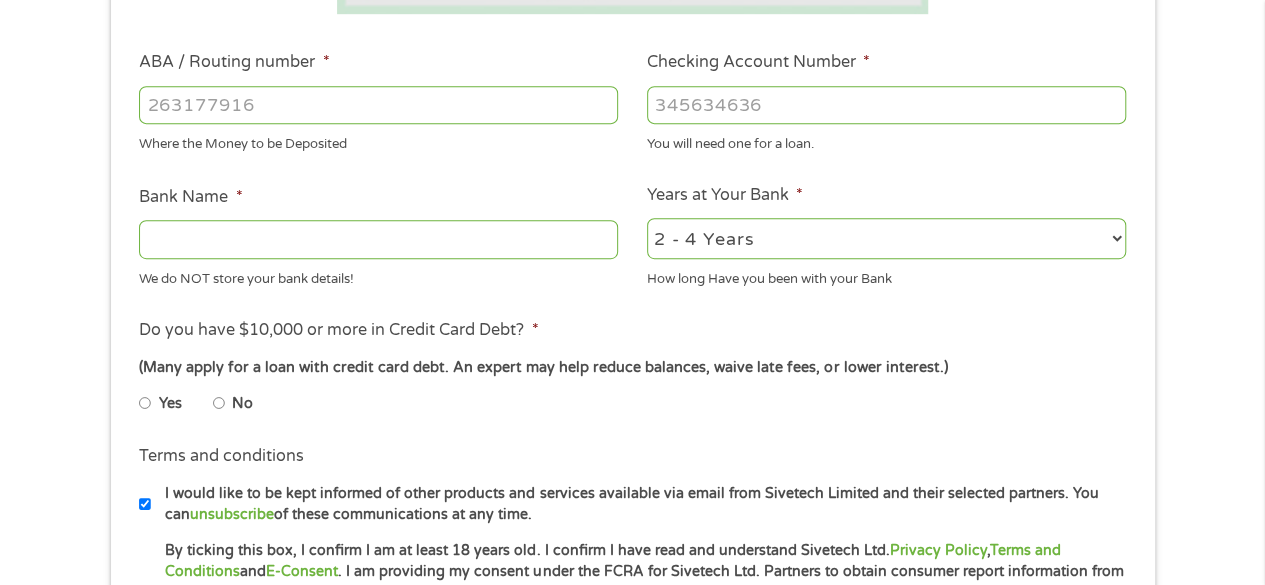 click on "ABA / Routing number *" at bounding box center [378, 105] 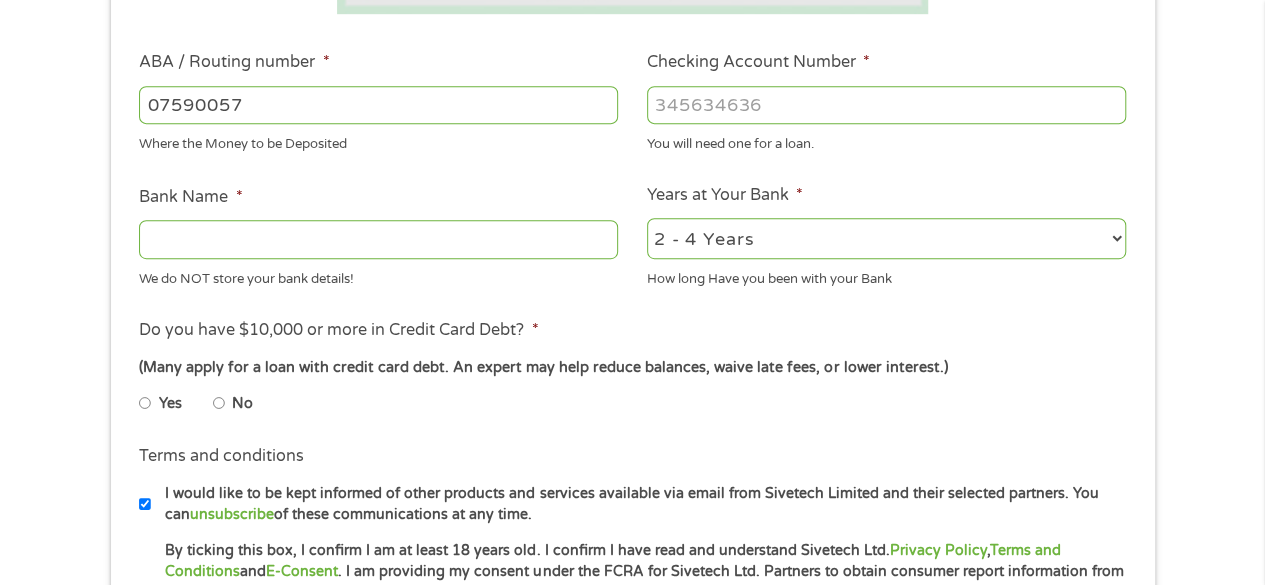 type on "075900575" 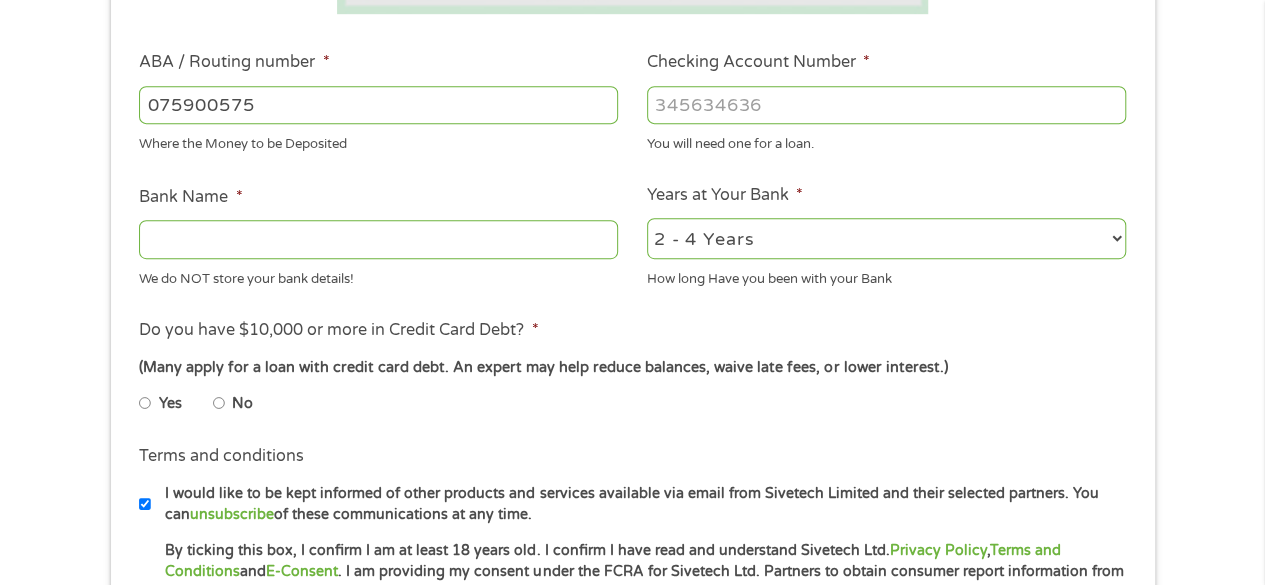 type on "ASSOCIATED BANK GREEN BAY" 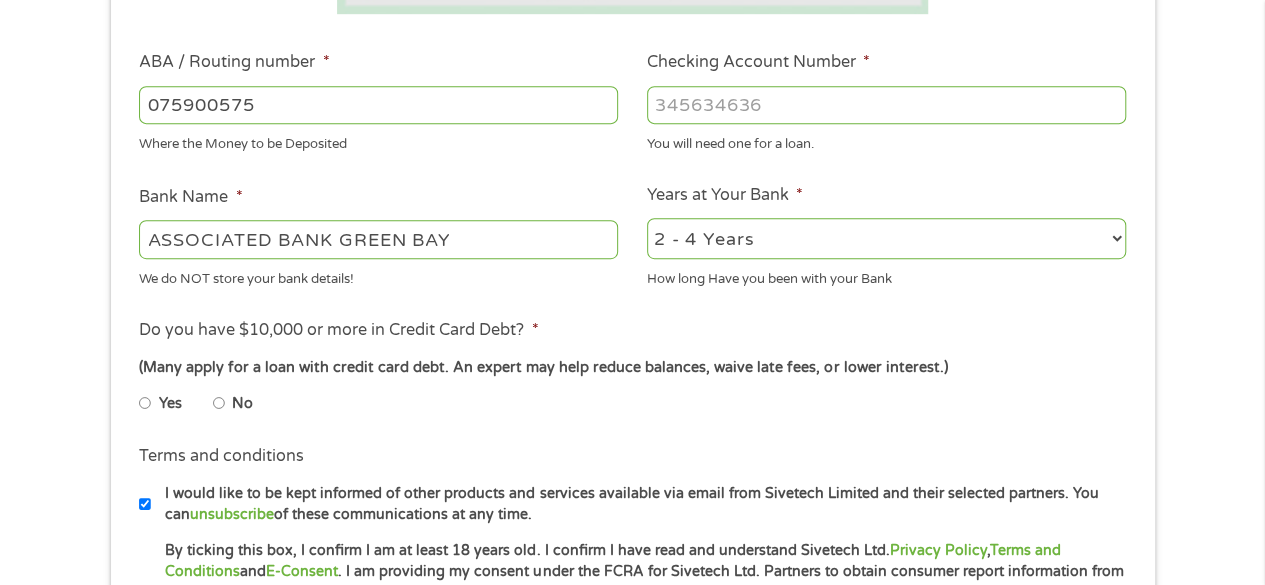 type on "075900575" 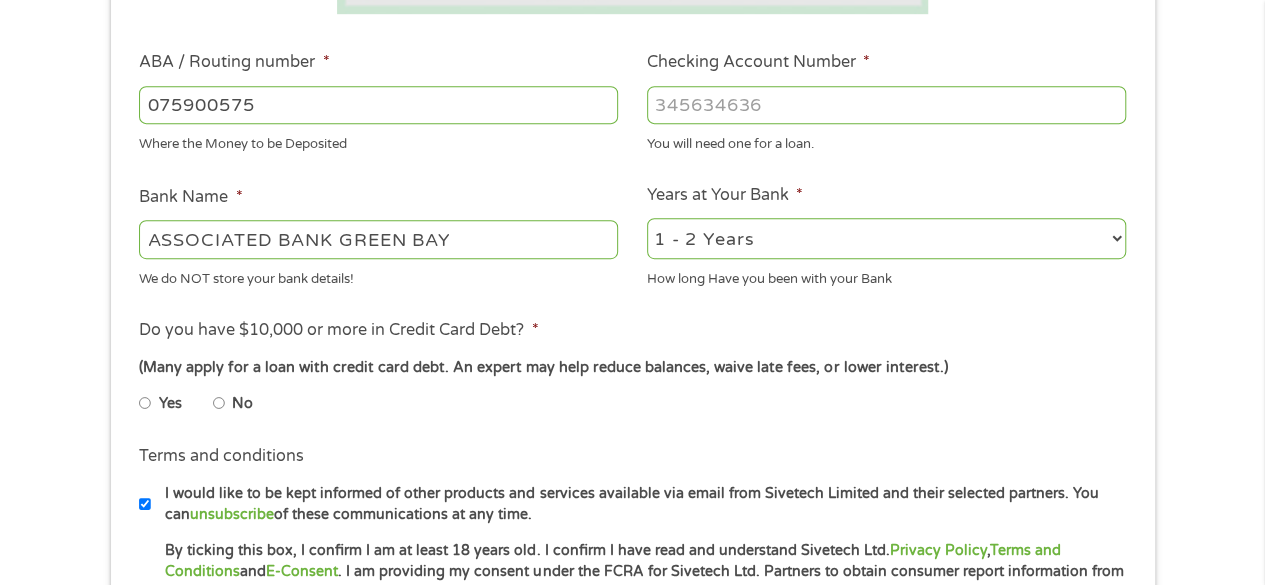click on "2 - 4 Years 6 - 12 Months 1 - 2 Years Over 4 Years" at bounding box center (886, 238) 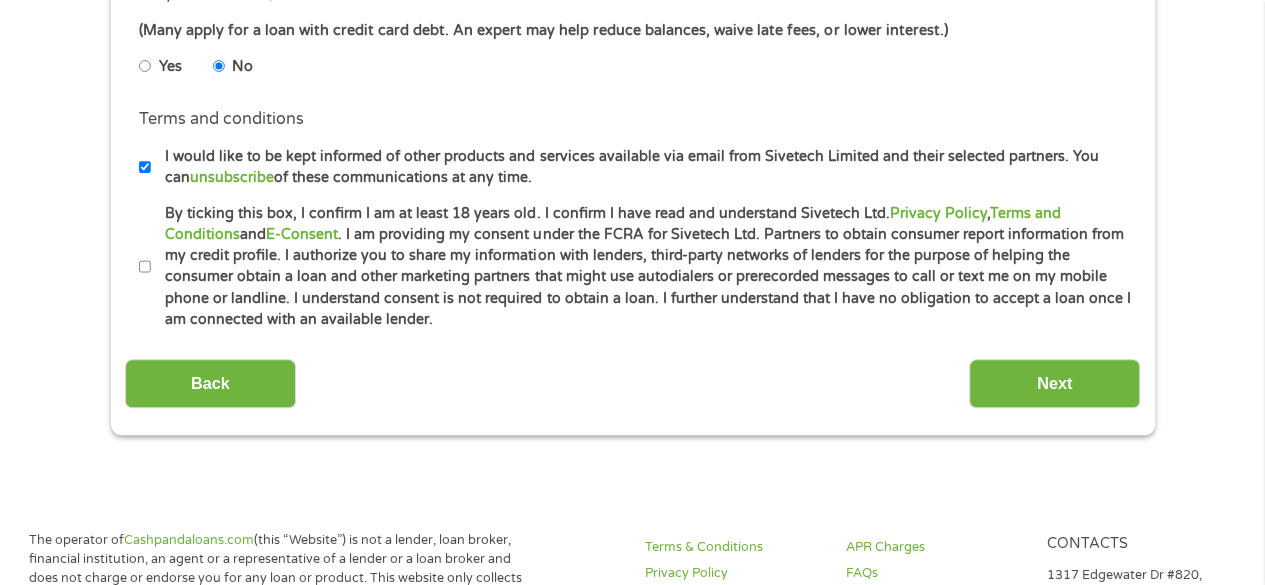 scroll, scrollTop: 936, scrollLeft: 0, axis: vertical 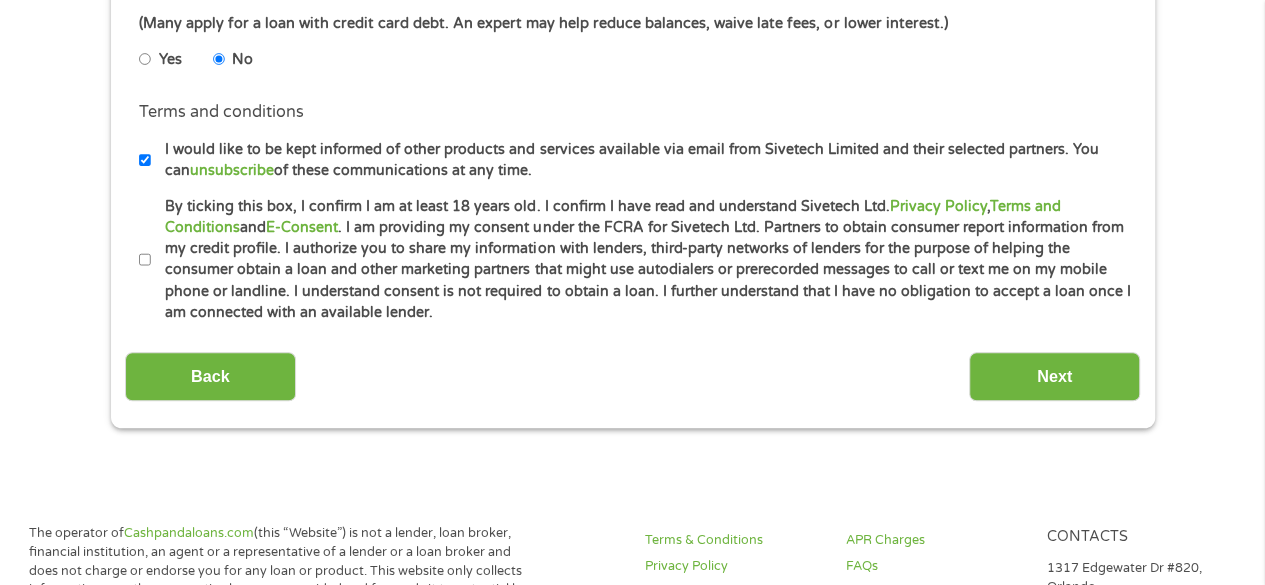 click on "By ticking this box, I confirm I am at least 18 years old. I confirm I have read and understand Sivetech Ltd.  Privacy Policy ,  Terms and Conditions  and  E-Consent . I am providing my consent under the FCRA for Sivetech Ltd. Partners to obtain consumer report information from my credit profile. I authorize you to share my information with lenders, third-party networks of lenders for the purpose of helping the consumer obtain a loan and other marketing partners that might use autodialers or prerecorded messages to call or text me on my mobile phone or landline. I understand consent is not required to obtain a loan. I further understand that I have no obligation to accept a loan once I am connected with an available lender." at bounding box center (145, 260) 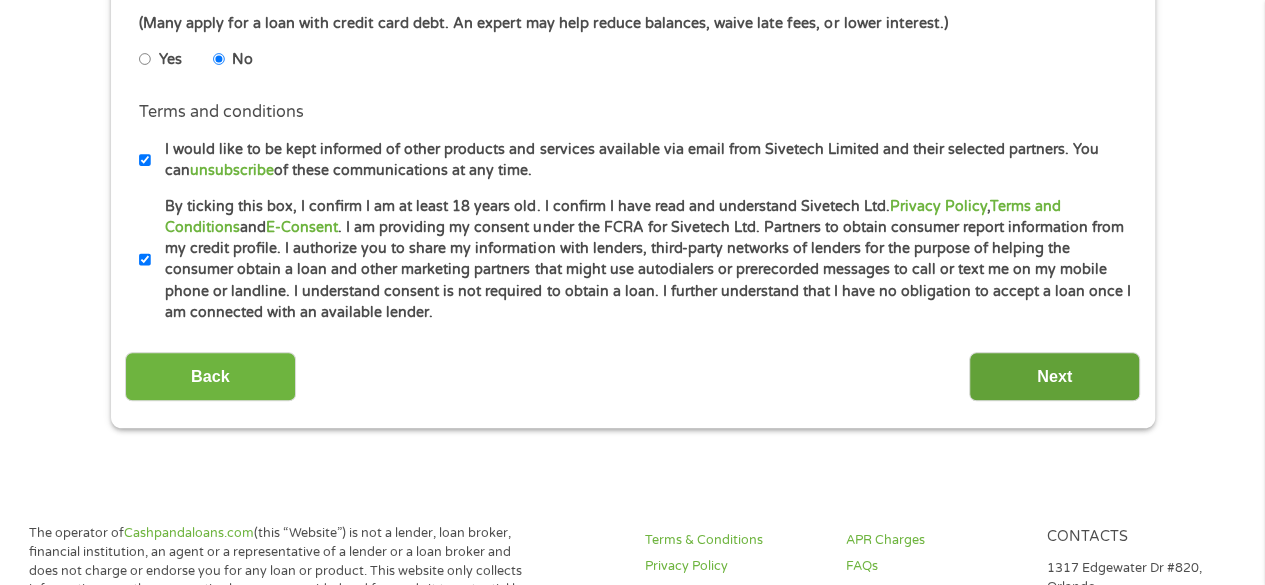 click on "Next" at bounding box center (1054, 376) 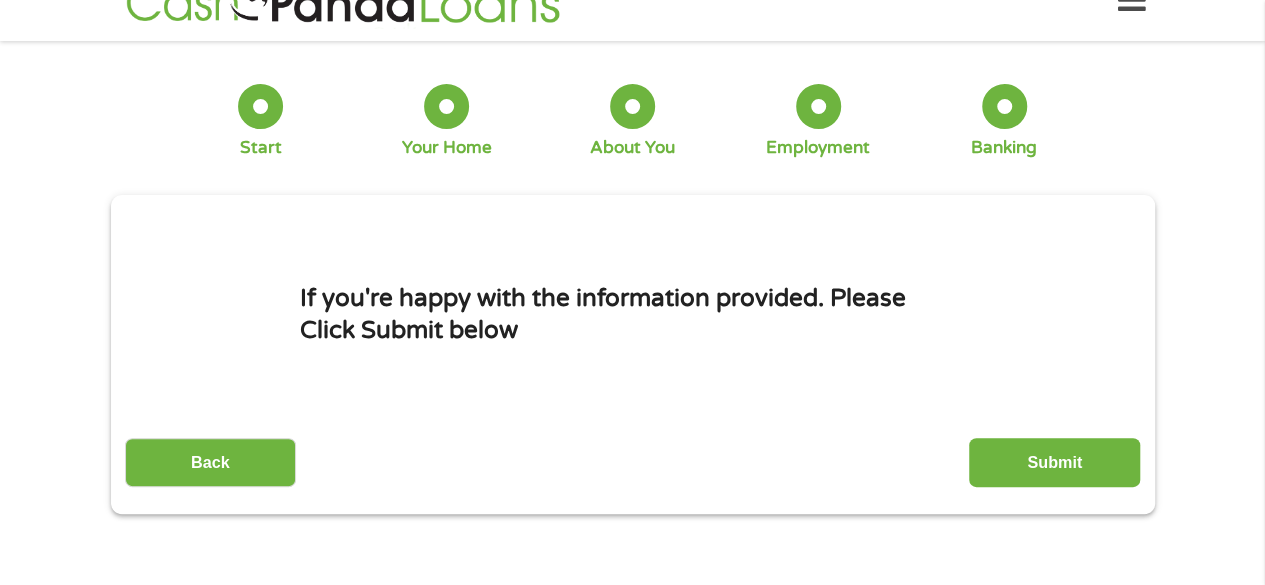 scroll, scrollTop: 0, scrollLeft: 0, axis: both 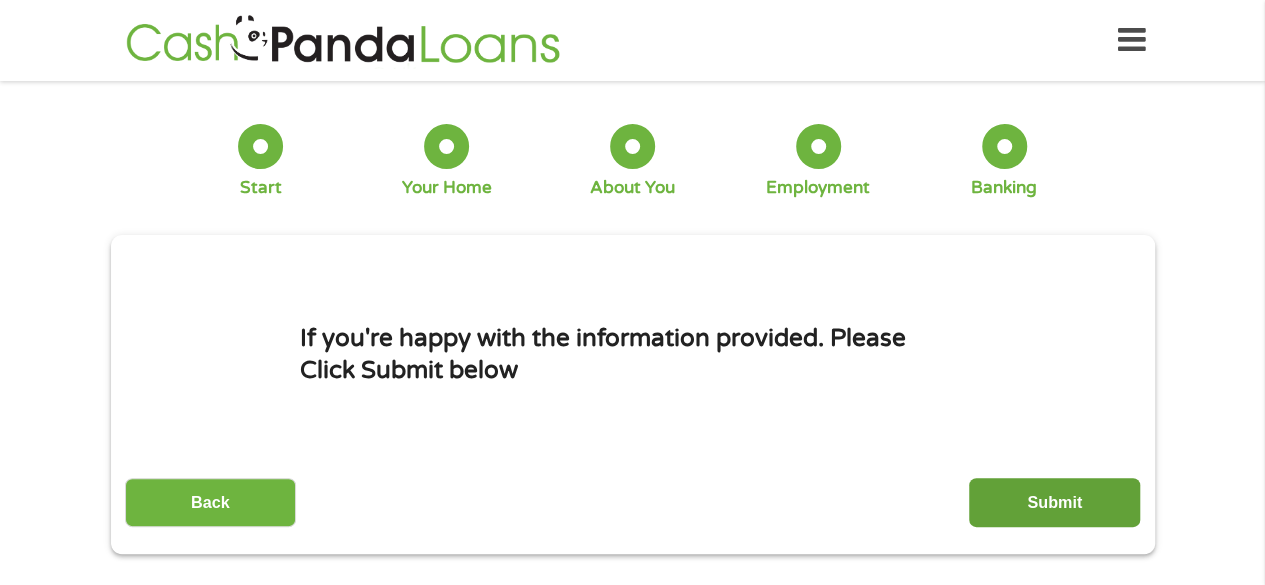 click on "Submit" at bounding box center (1054, 502) 